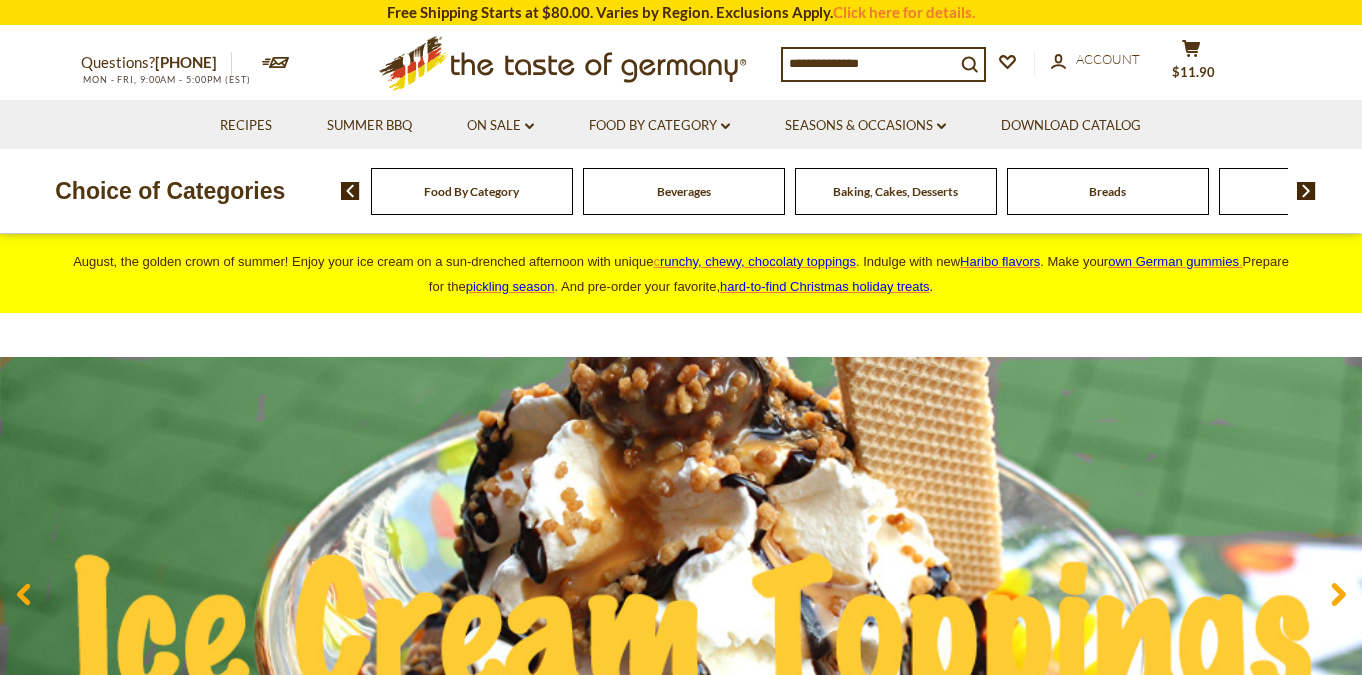 scroll, scrollTop: 0, scrollLeft: 0, axis: both 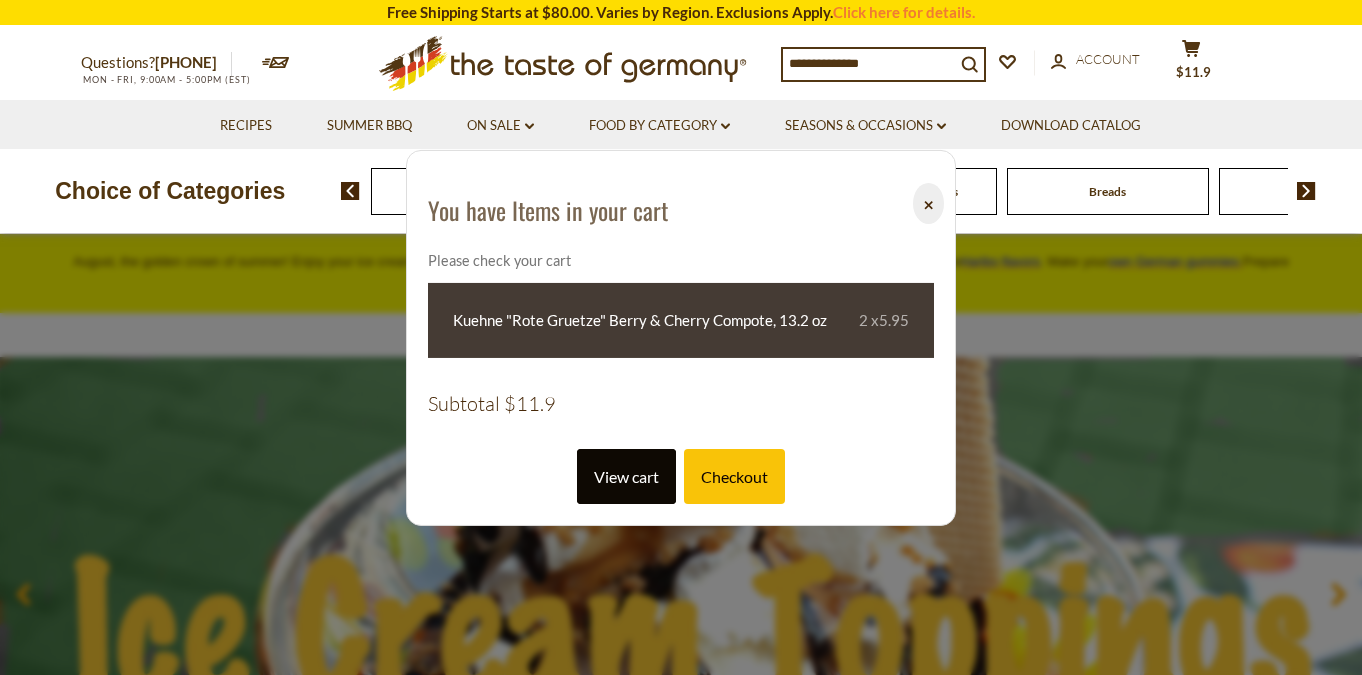 click on "View cart" at bounding box center [626, 476] 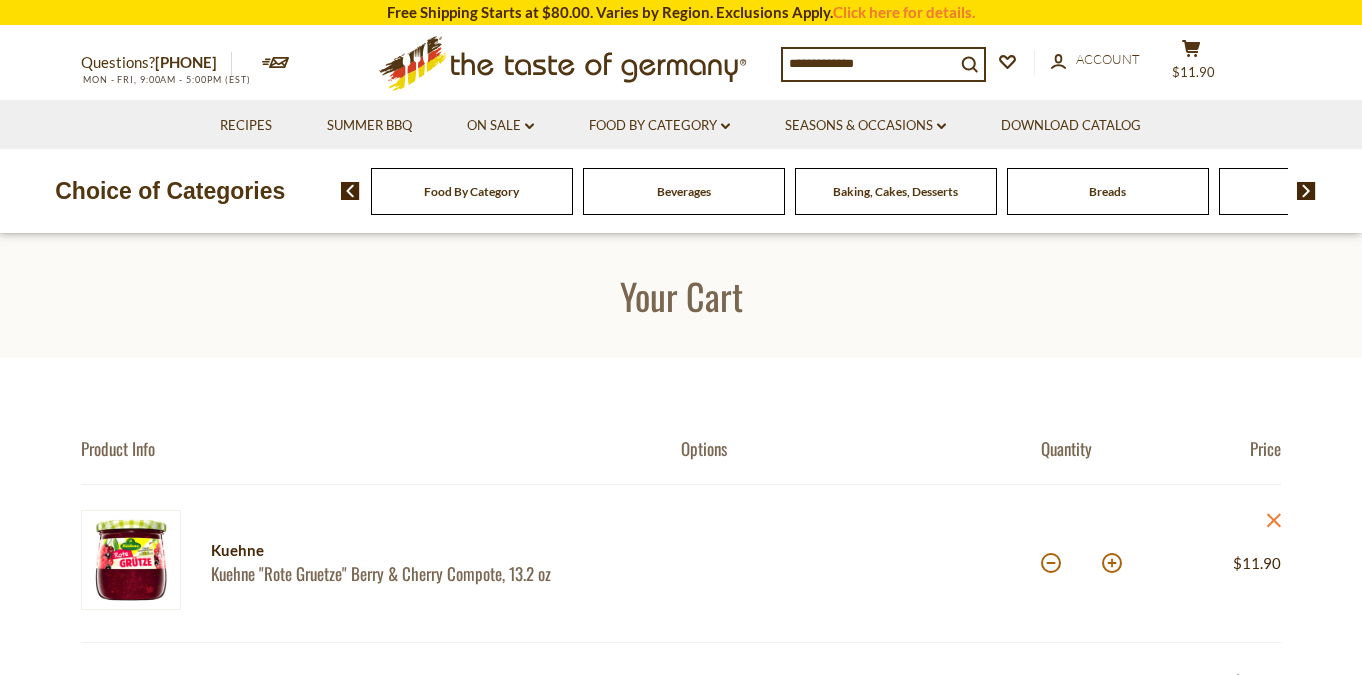 scroll, scrollTop: 0, scrollLeft: 0, axis: both 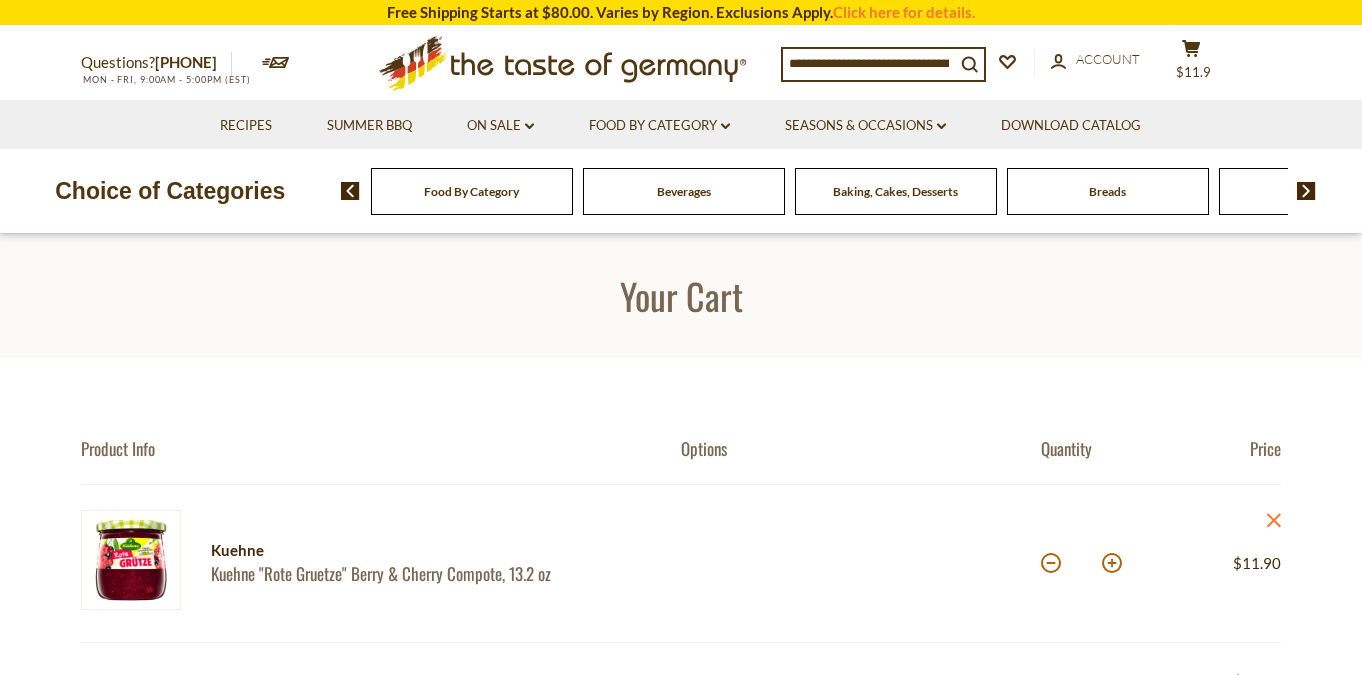 click at bounding box center [869, 63] 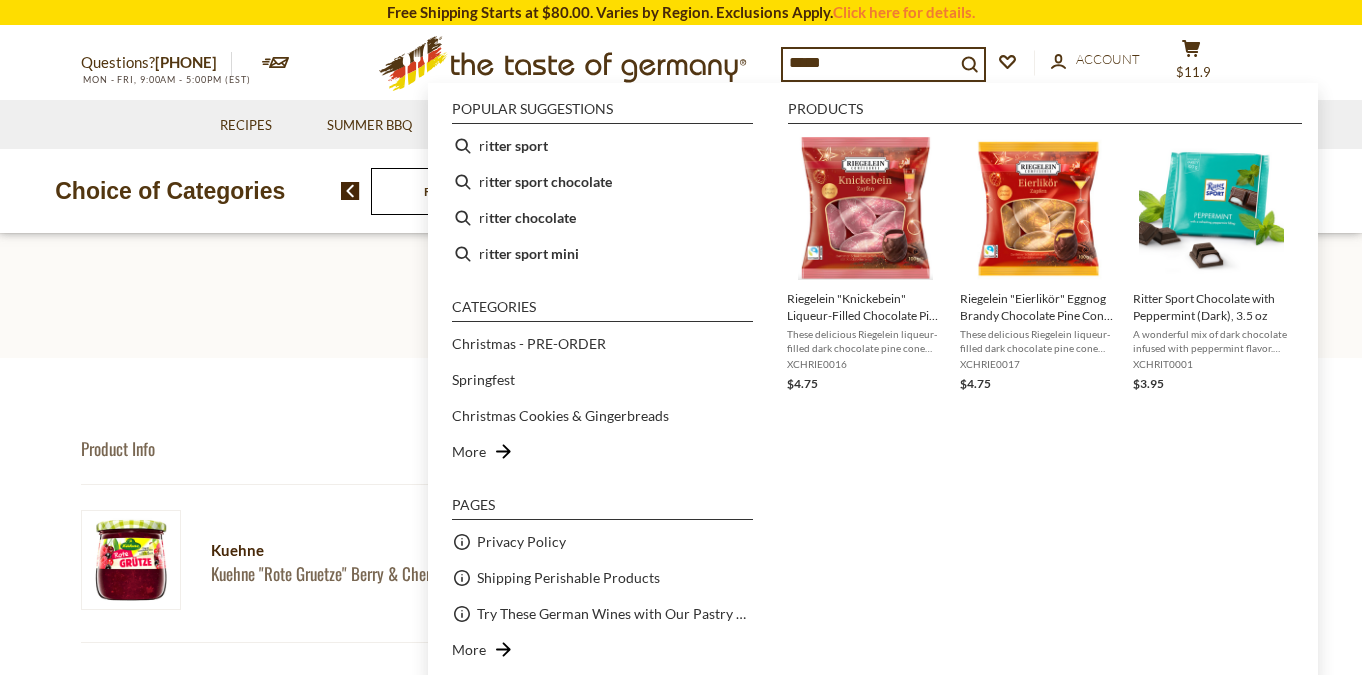type on "******" 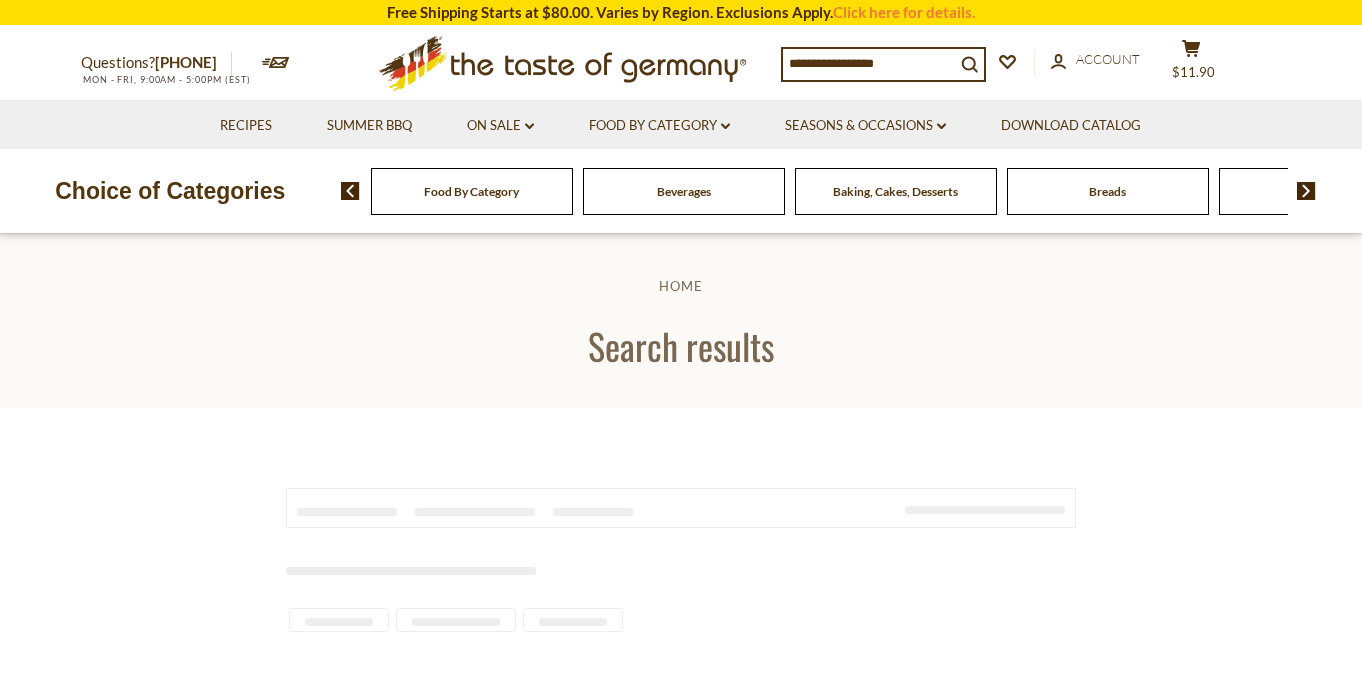 scroll, scrollTop: 0, scrollLeft: 0, axis: both 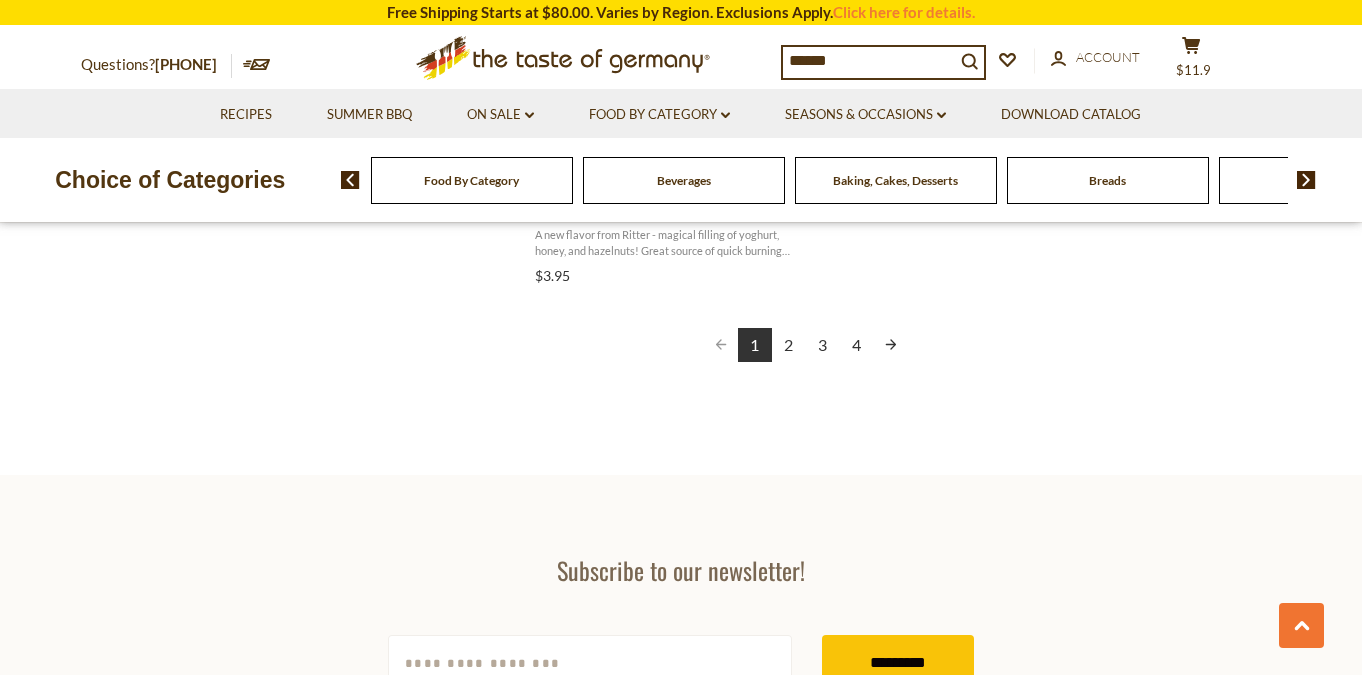 click on "2" at bounding box center [789, 345] 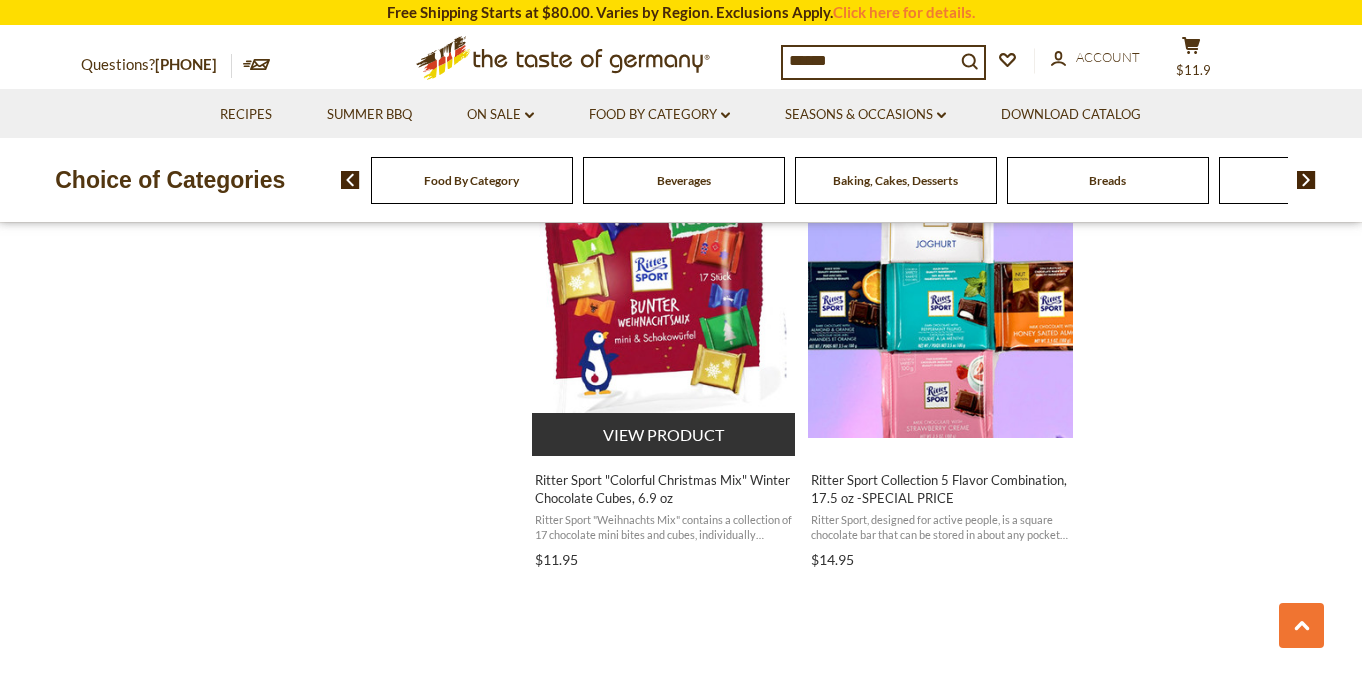 scroll, scrollTop: 2596, scrollLeft: 0, axis: vertical 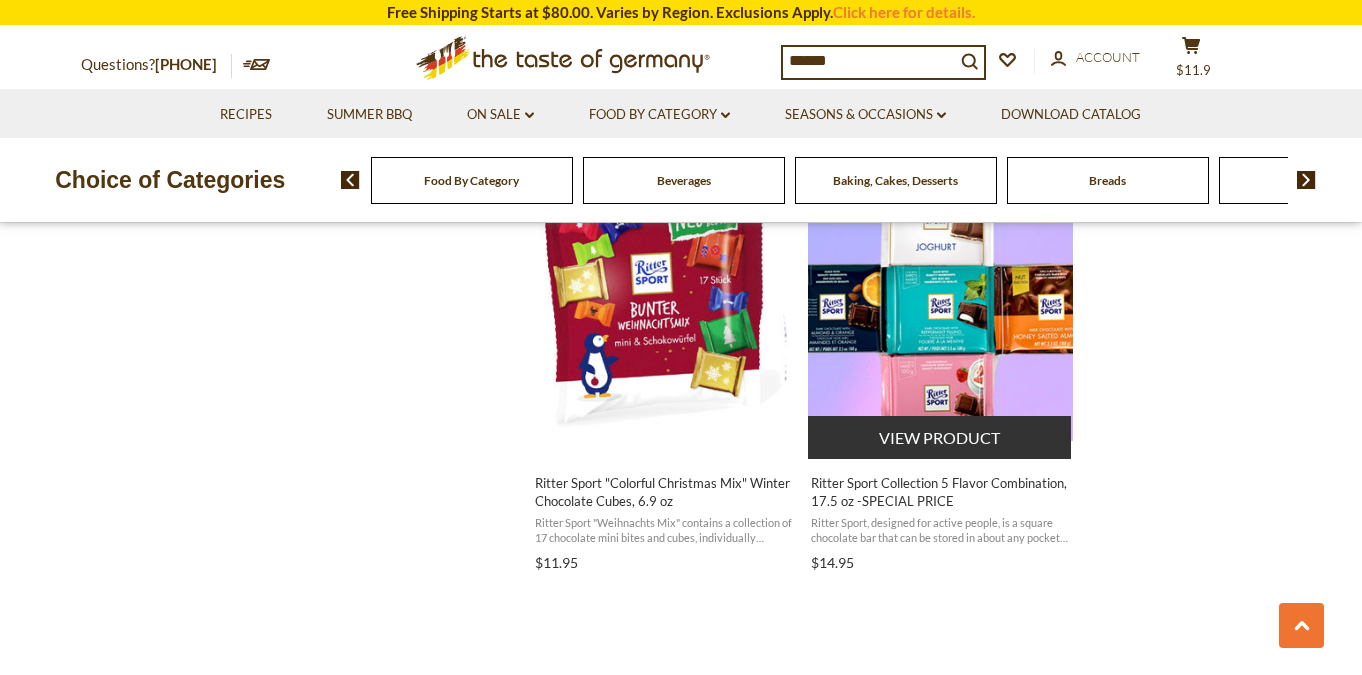 click at bounding box center (940, 308) 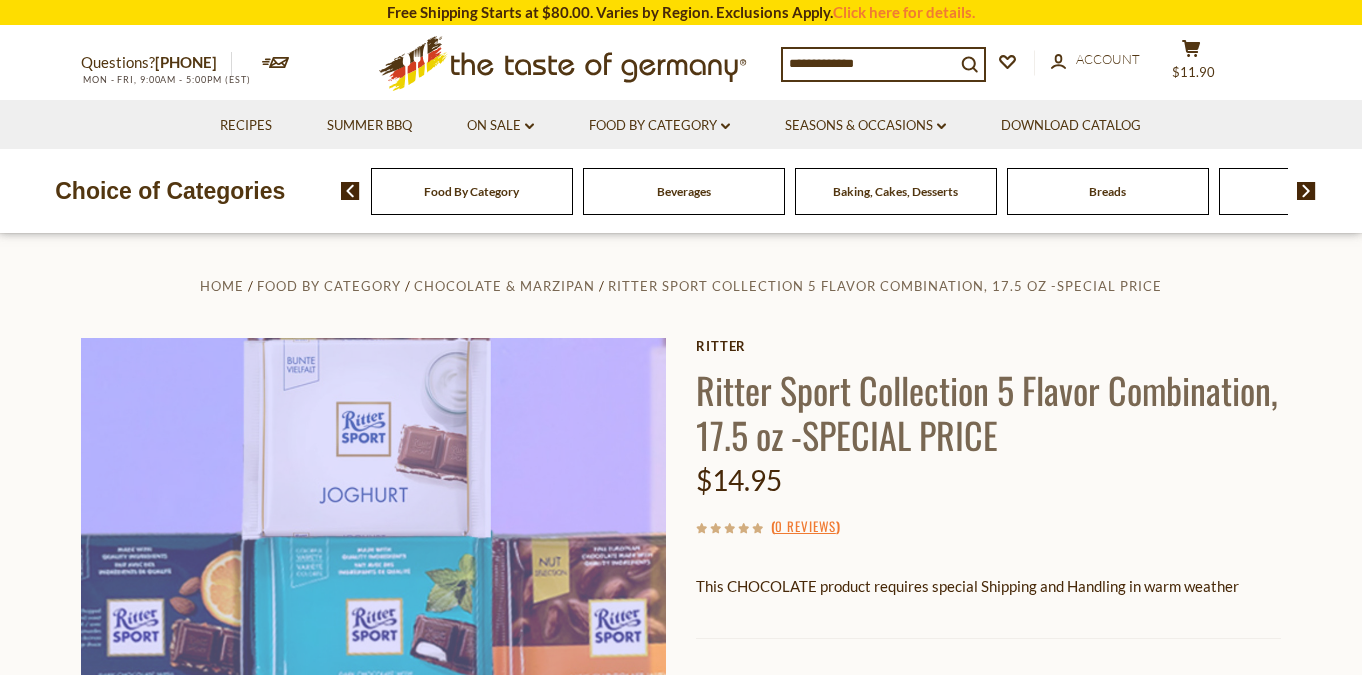 scroll, scrollTop: 0, scrollLeft: 0, axis: both 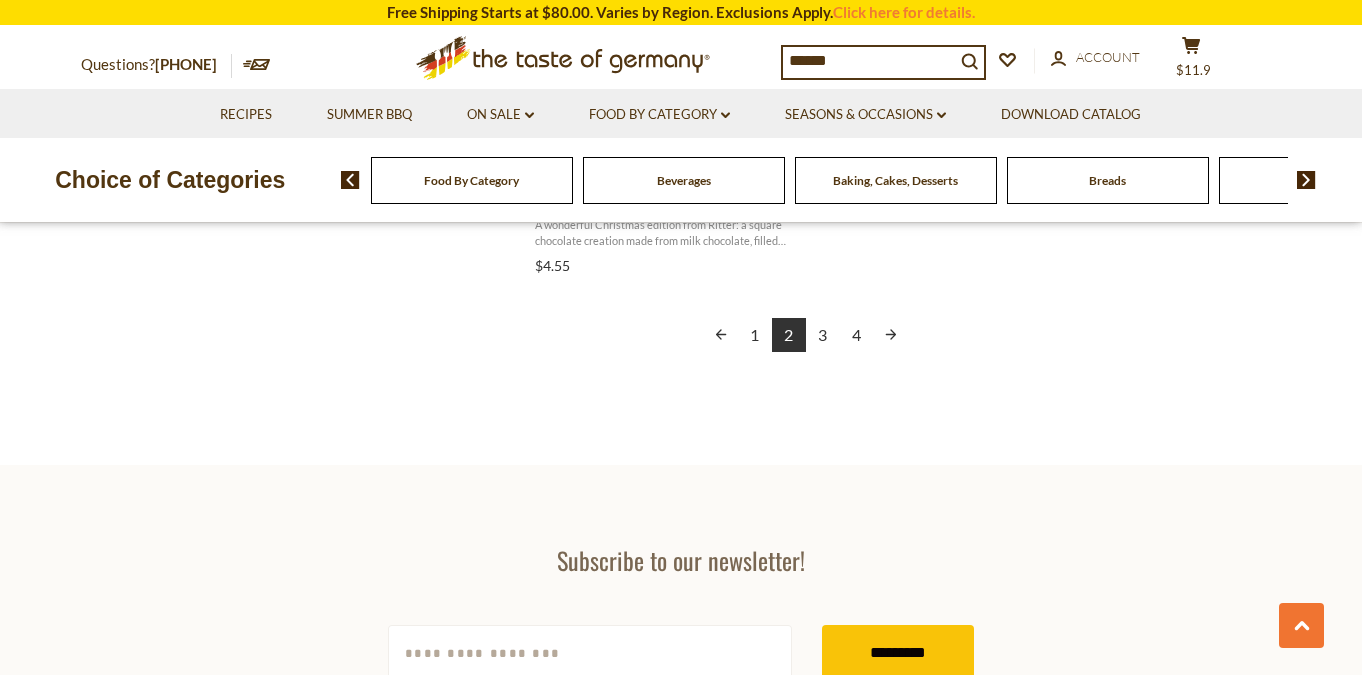 click on "3" at bounding box center (823, 335) 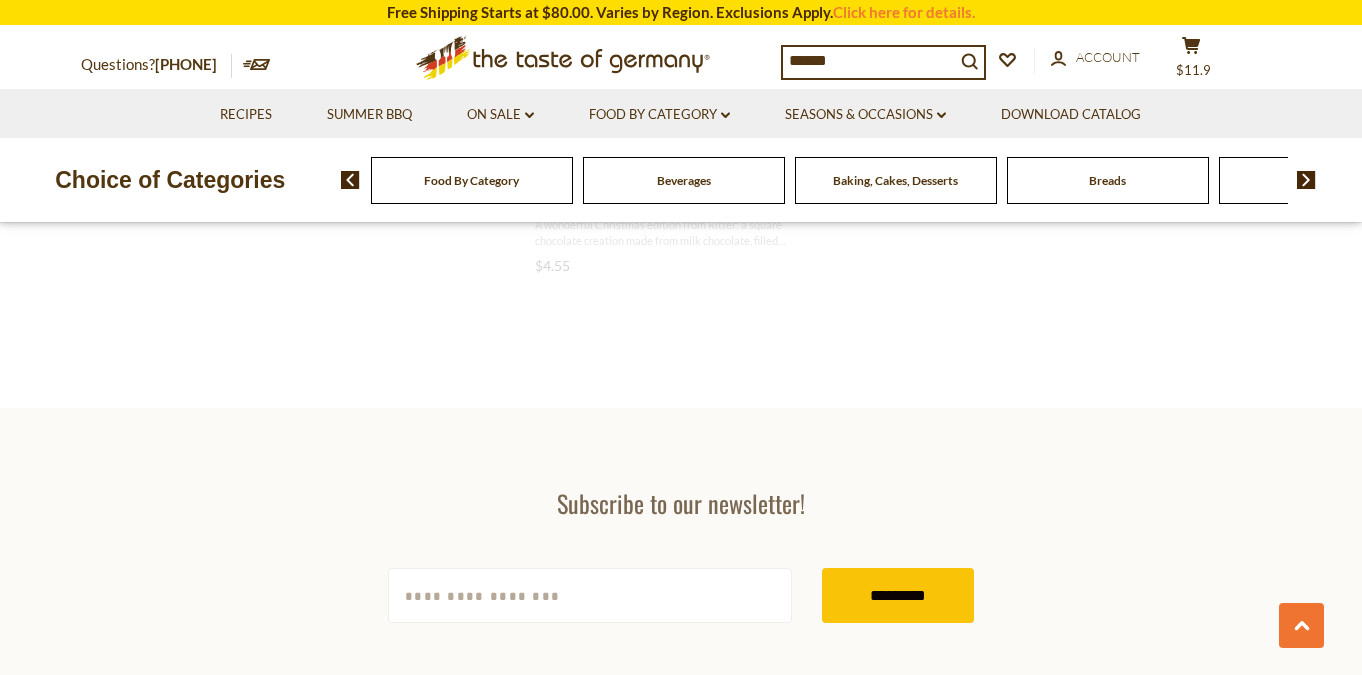 scroll, scrollTop: 1054, scrollLeft: 0, axis: vertical 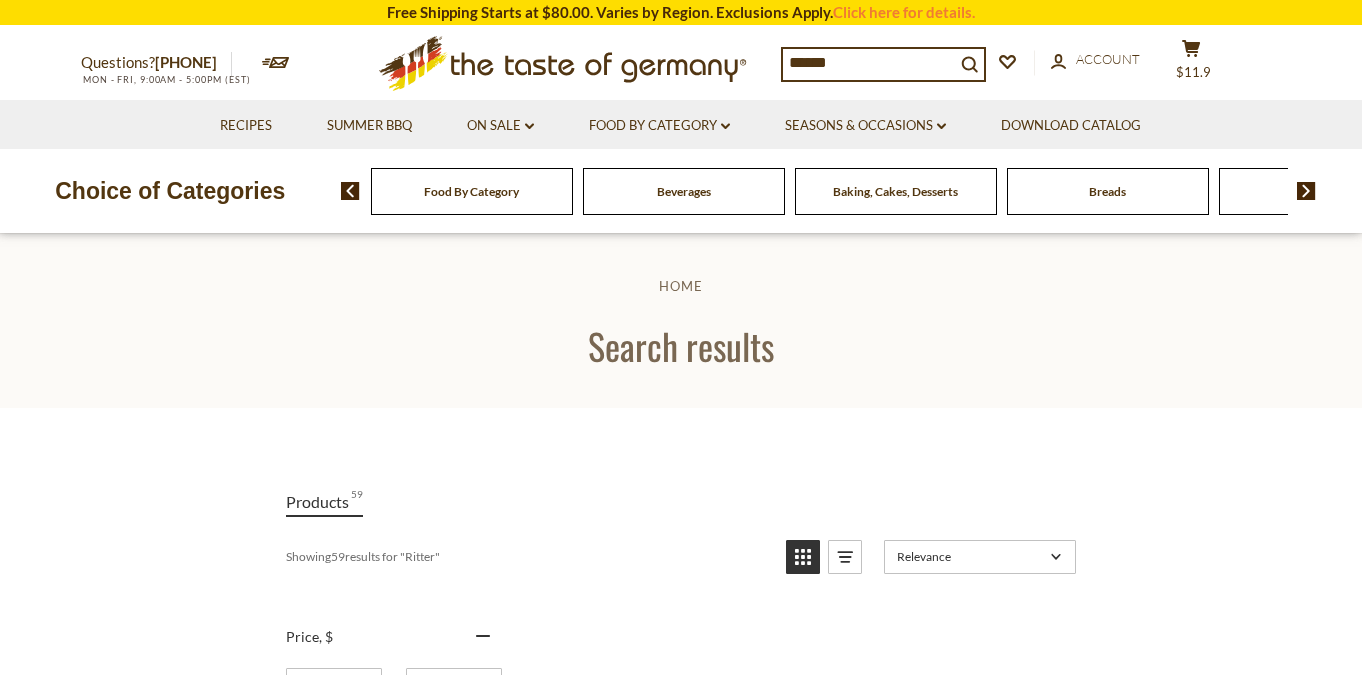 click on "******" at bounding box center [869, 63] 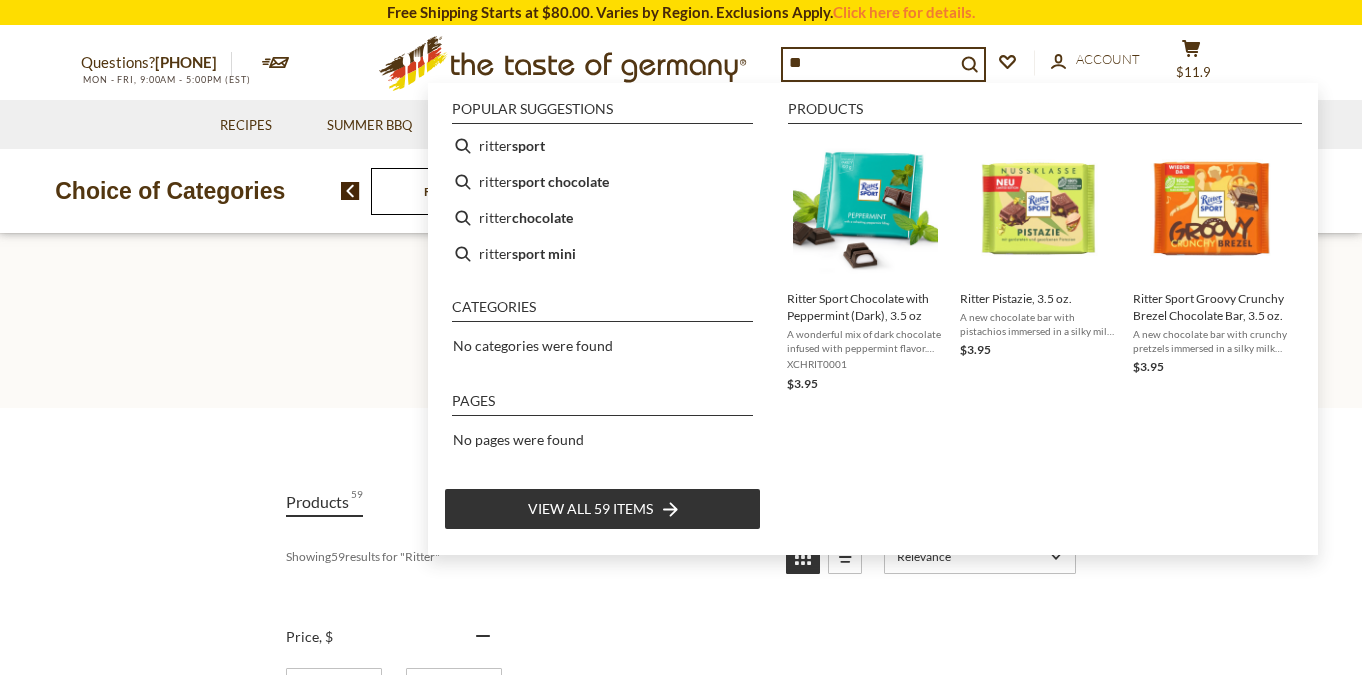 type on "*" 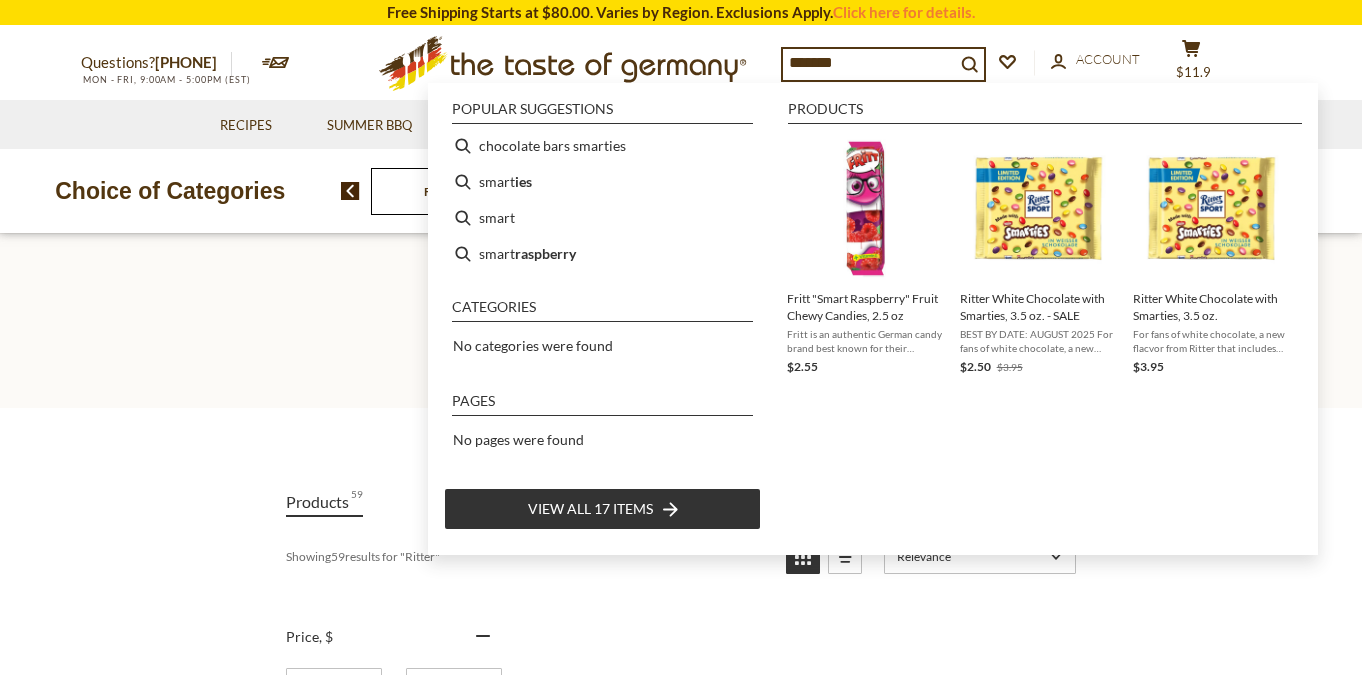 type on "********" 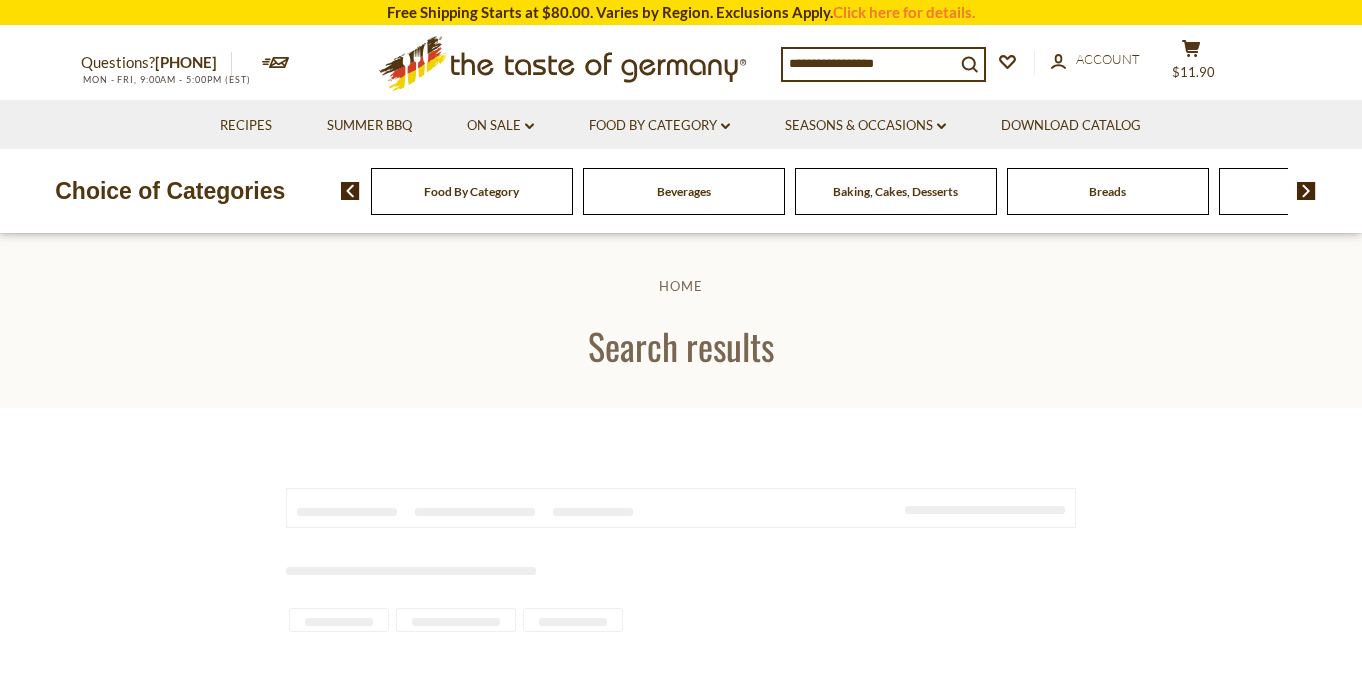 scroll, scrollTop: 0, scrollLeft: 0, axis: both 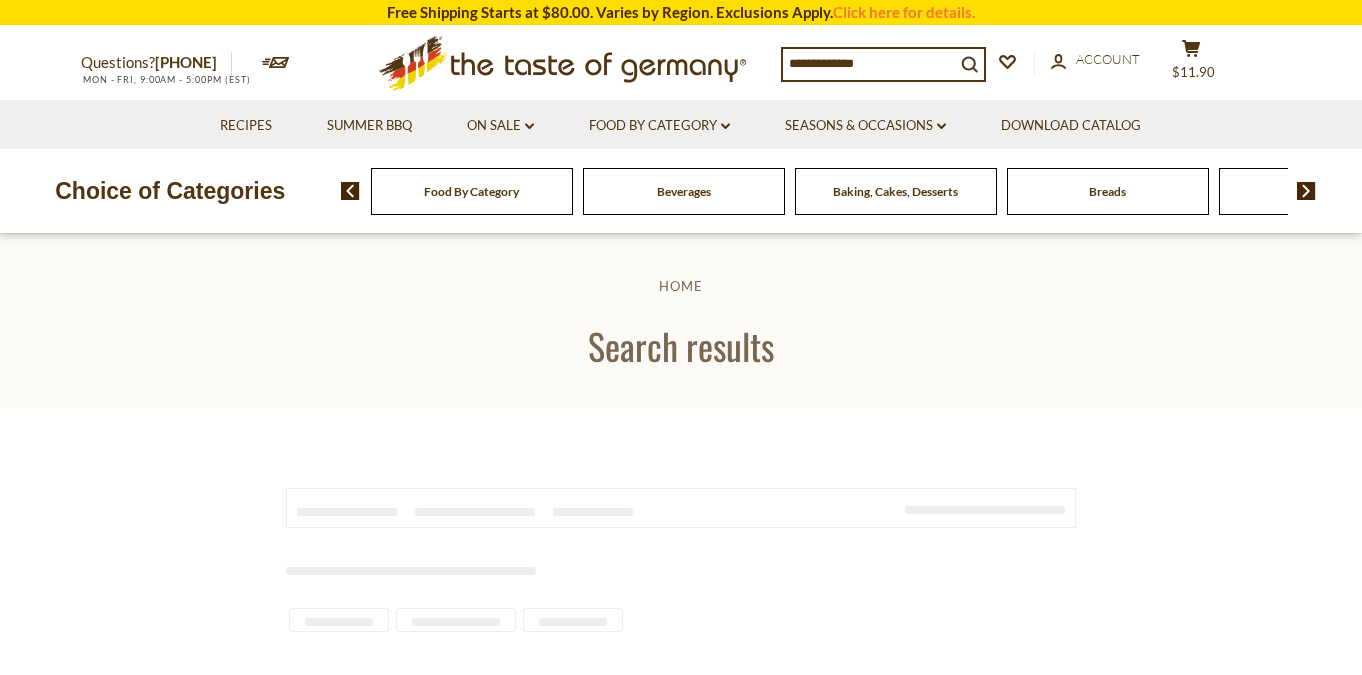 type on "******" 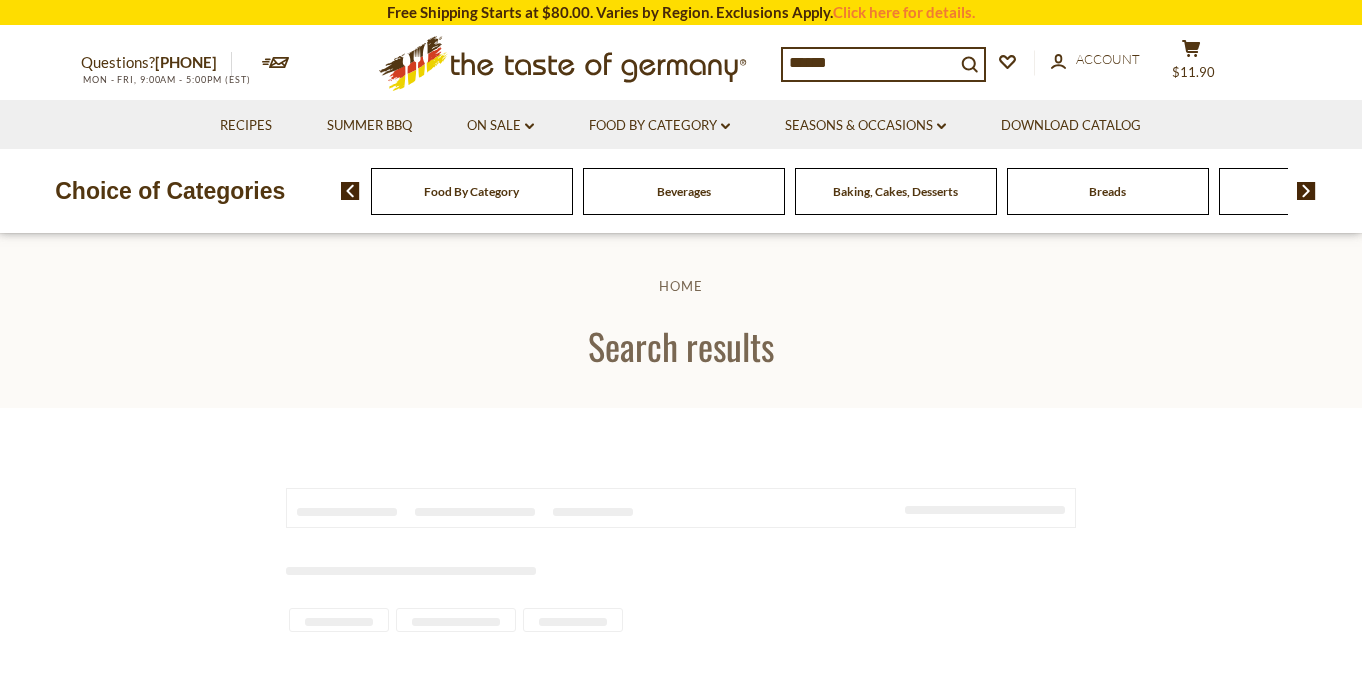 scroll, scrollTop: 0, scrollLeft: 0, axis: both 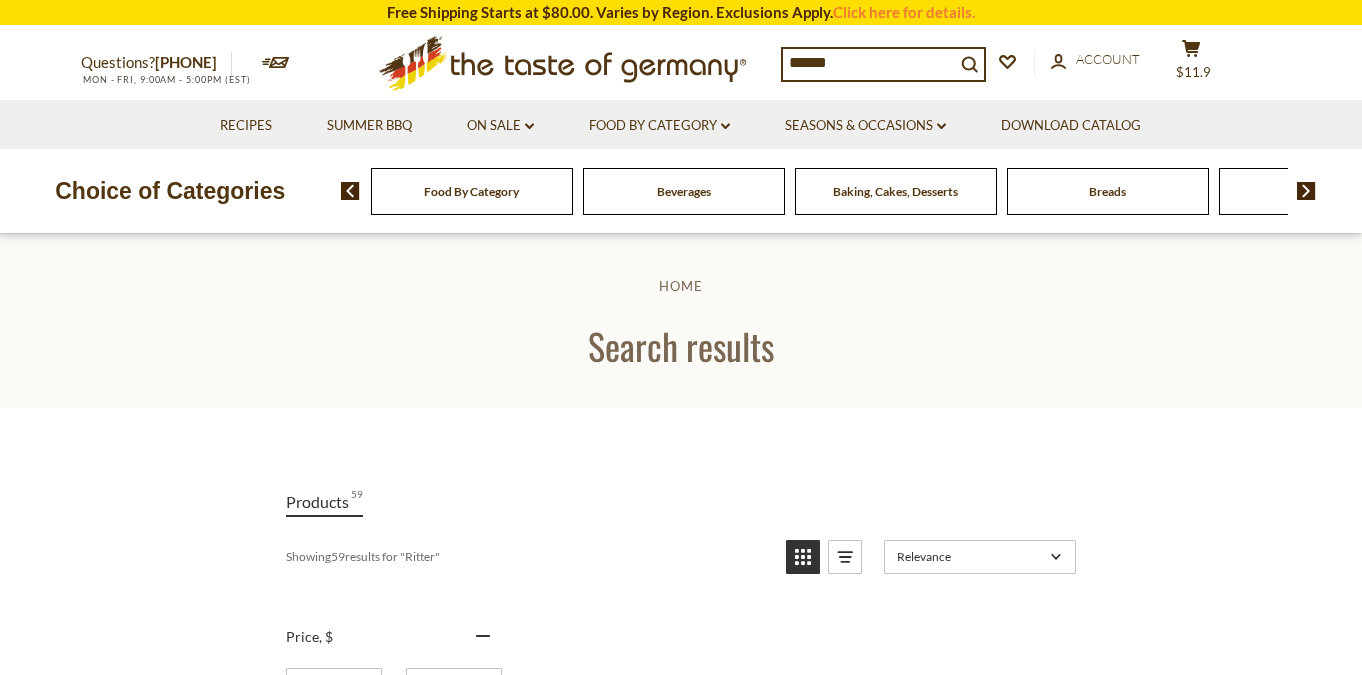 drag, startPoint x: 844, startPoint y: 66, endPoint x: 664, endPoint y: 38, distance: 182.16476 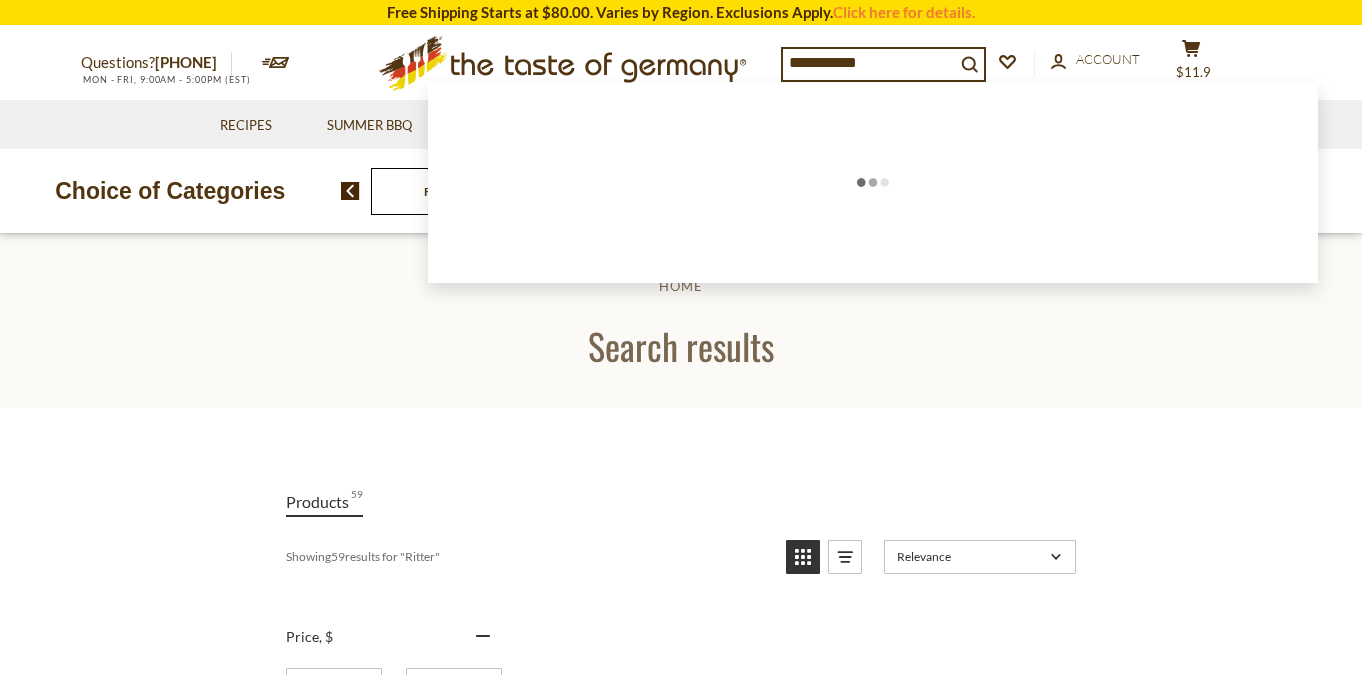 type on "**********" 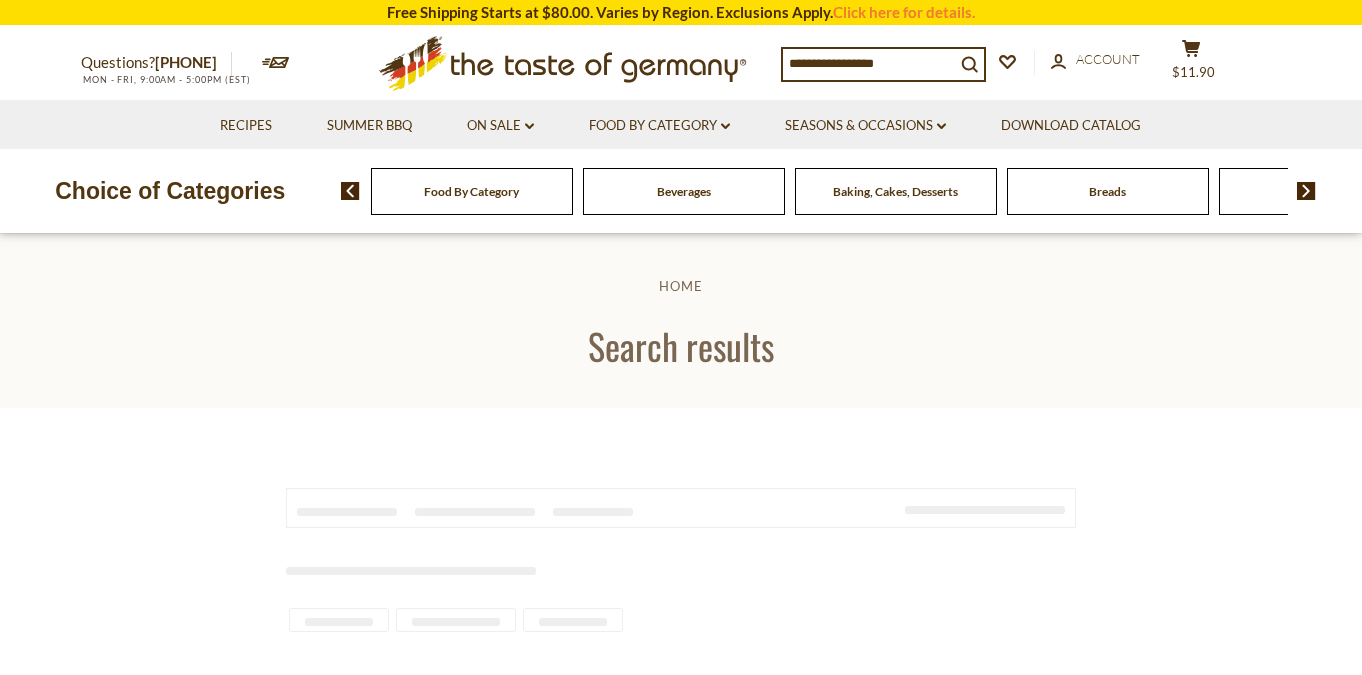 scroll, scrollTop: 0, scrollLeft: 0, axis: both 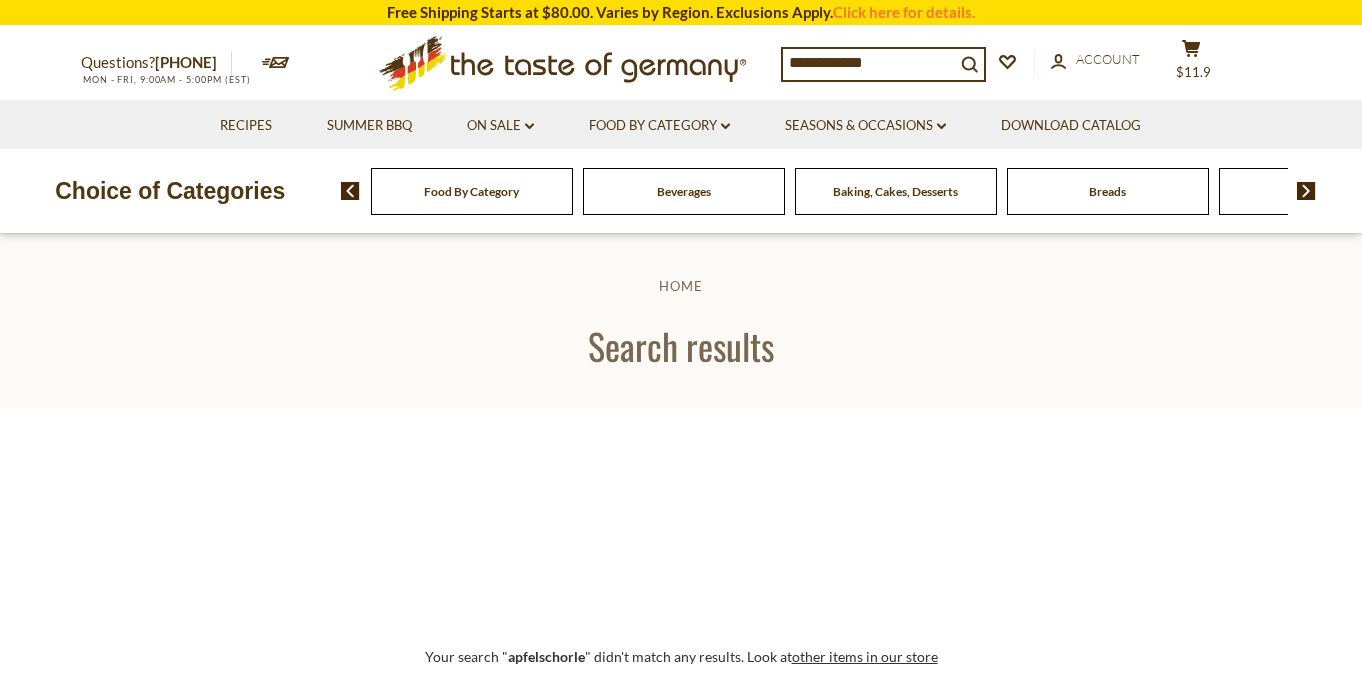 click on "**********" at bounding box center [869, 63] 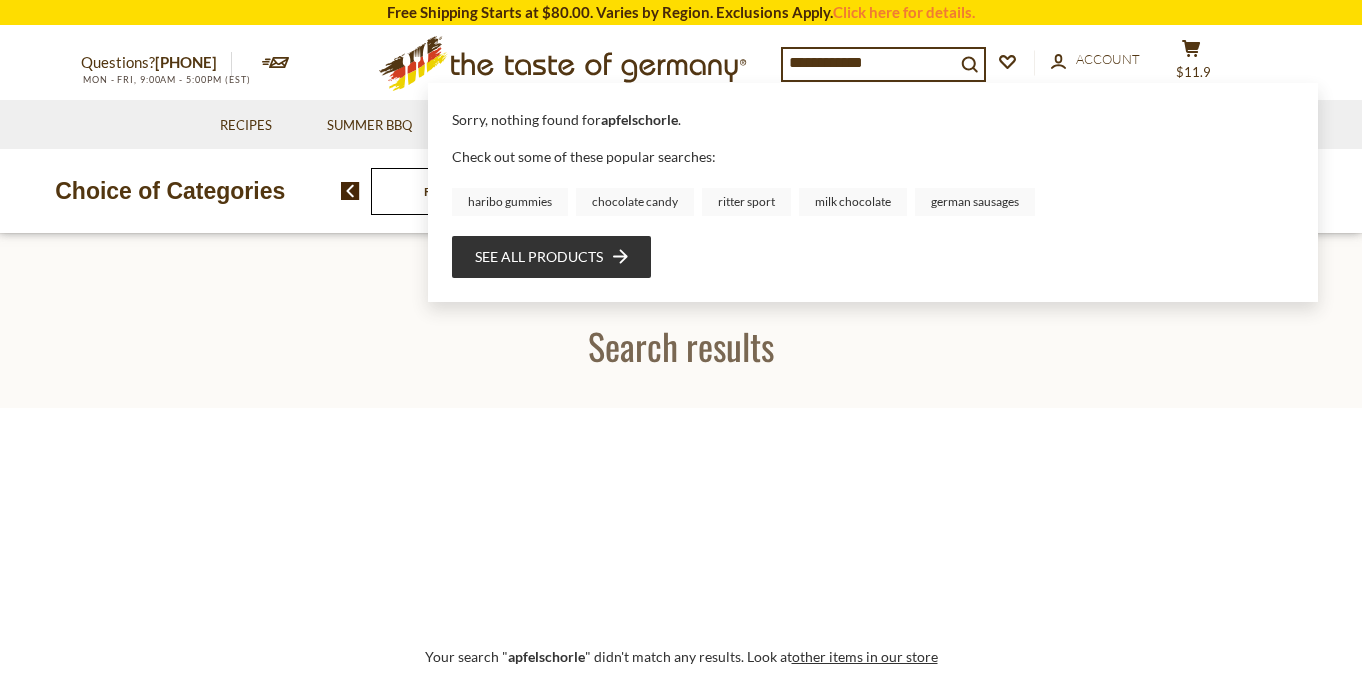 type on "**********" 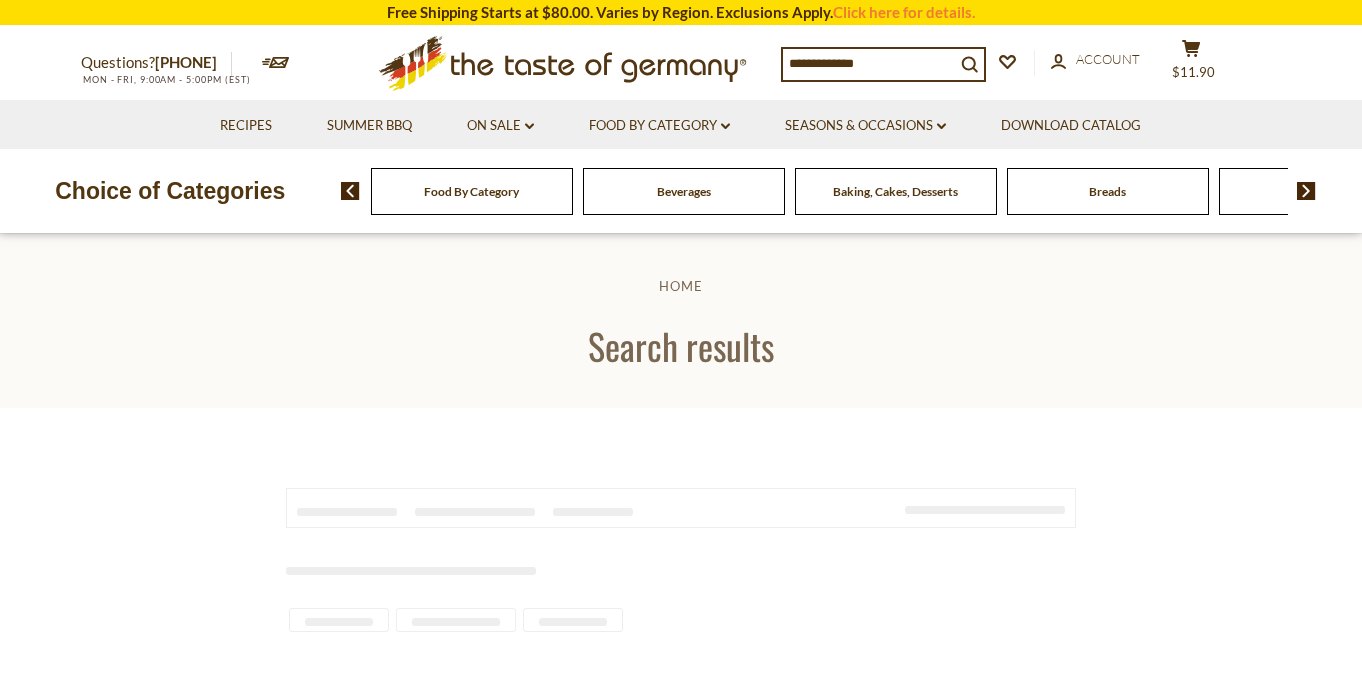 scroll, scrollTop: 0, scrollLeft: 0, axis: both 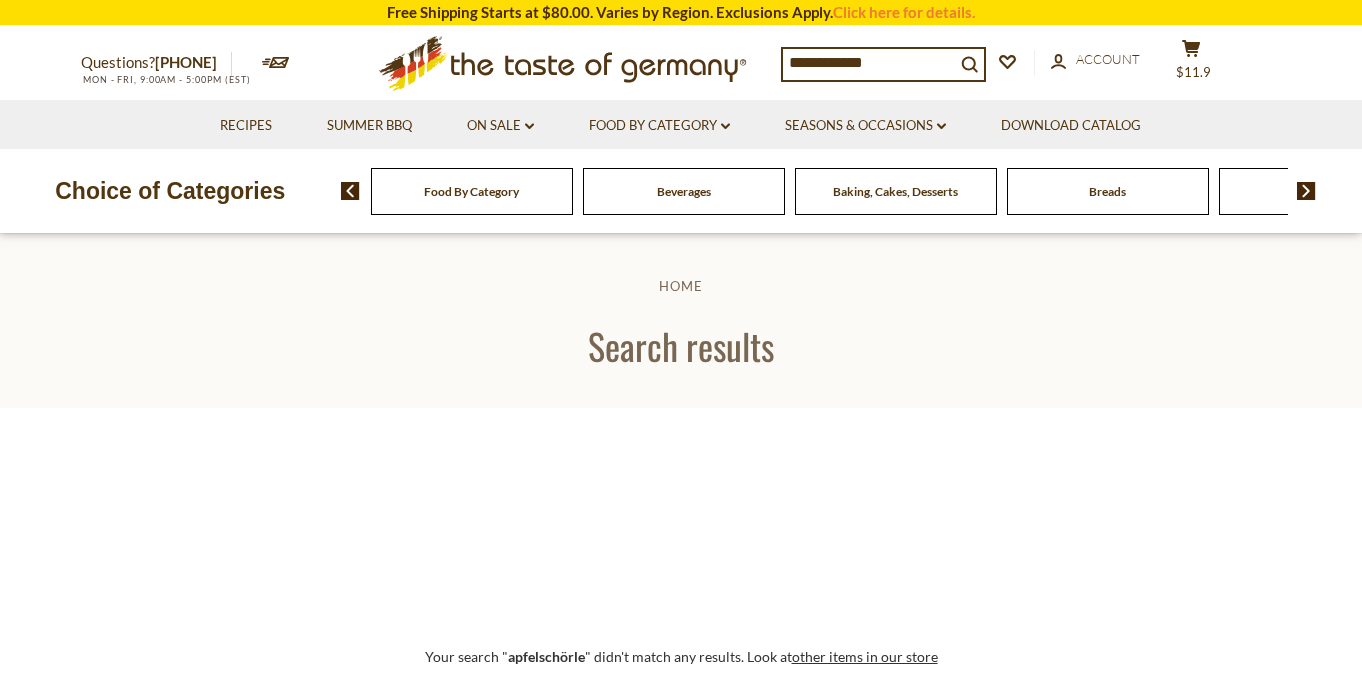 click on "**********" at bounding box center (869, 63) 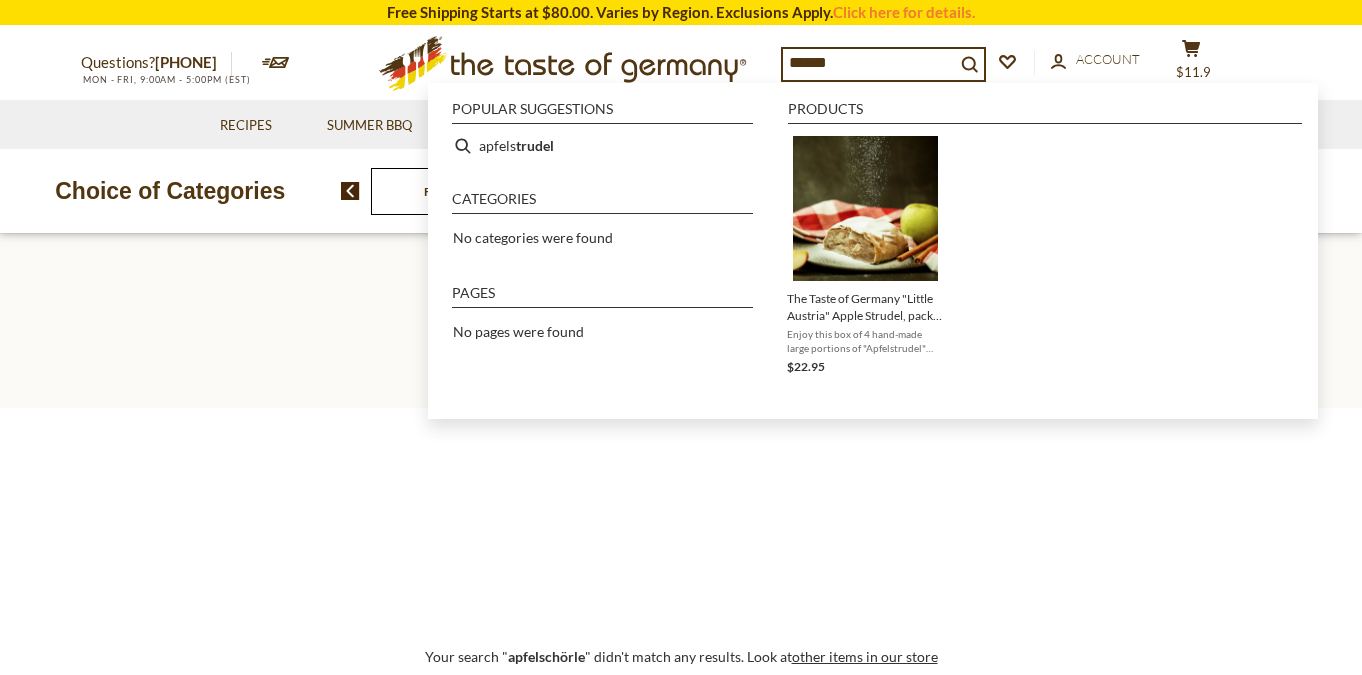 type on "*****" 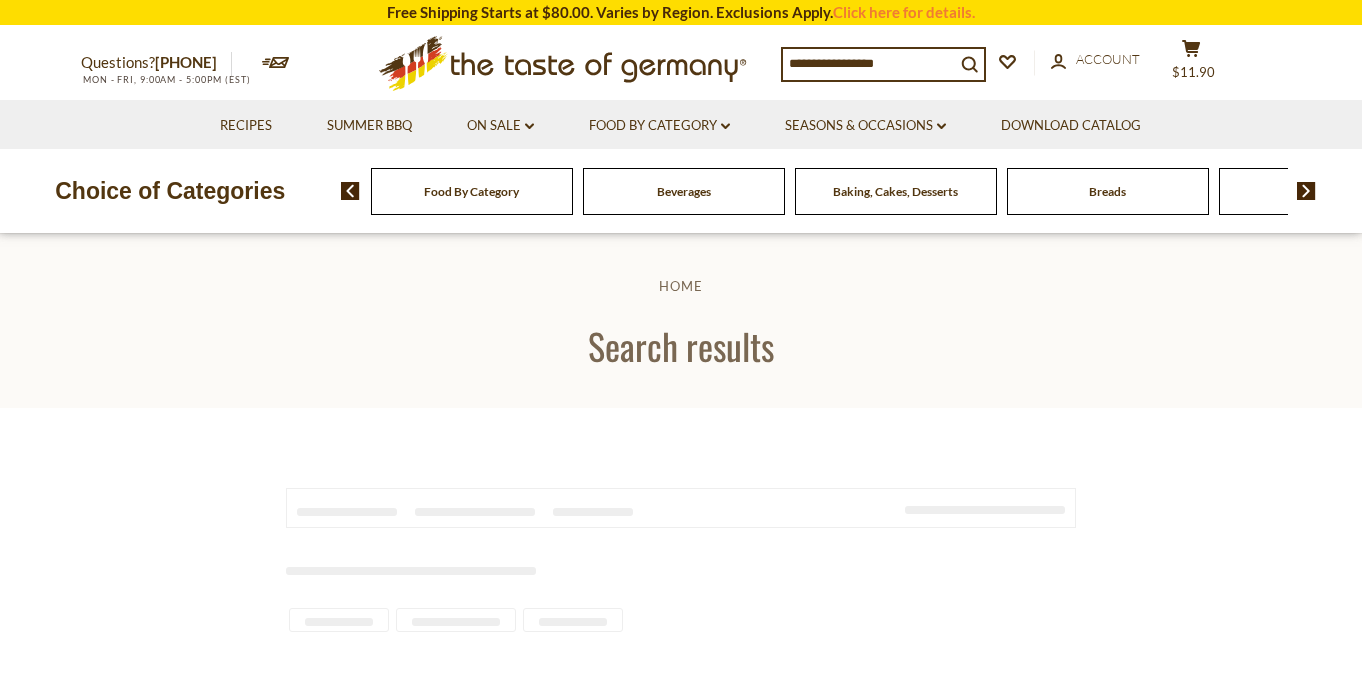 scroll, scrollTop: 0, scrollLeft: 0, axis: both 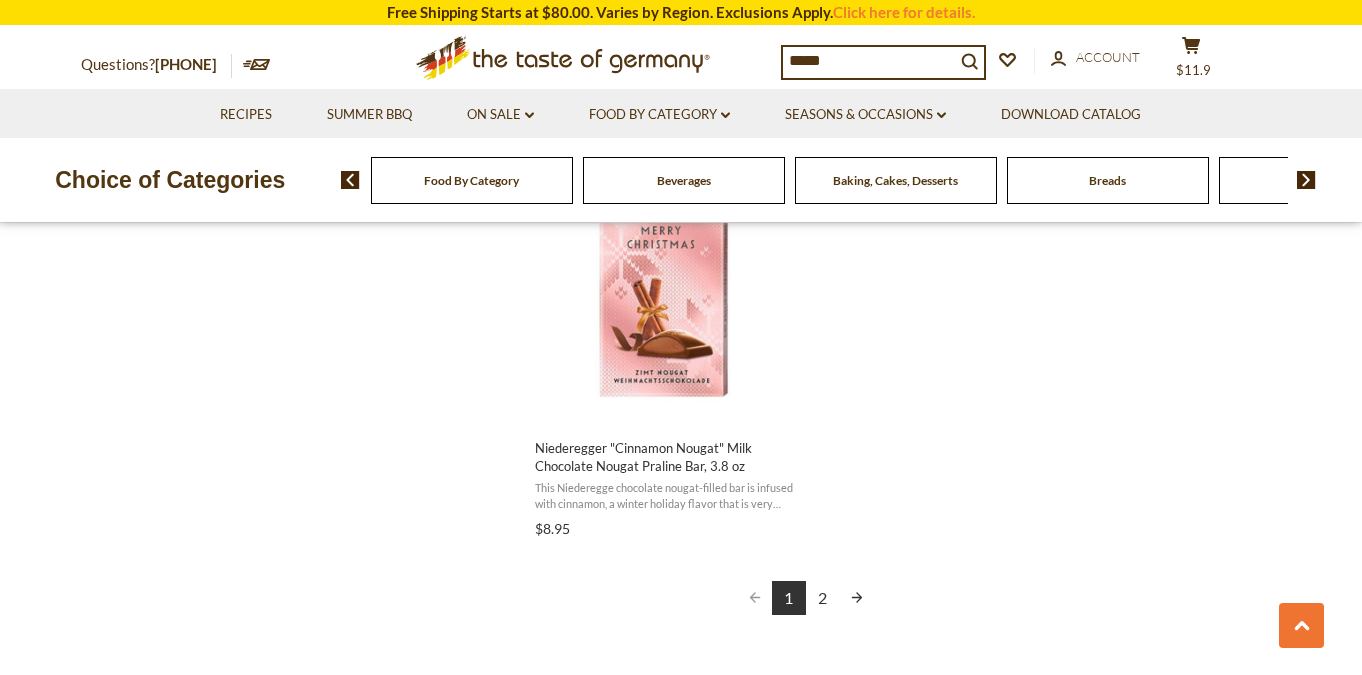 click on "2" at bounding box center [823, 598] 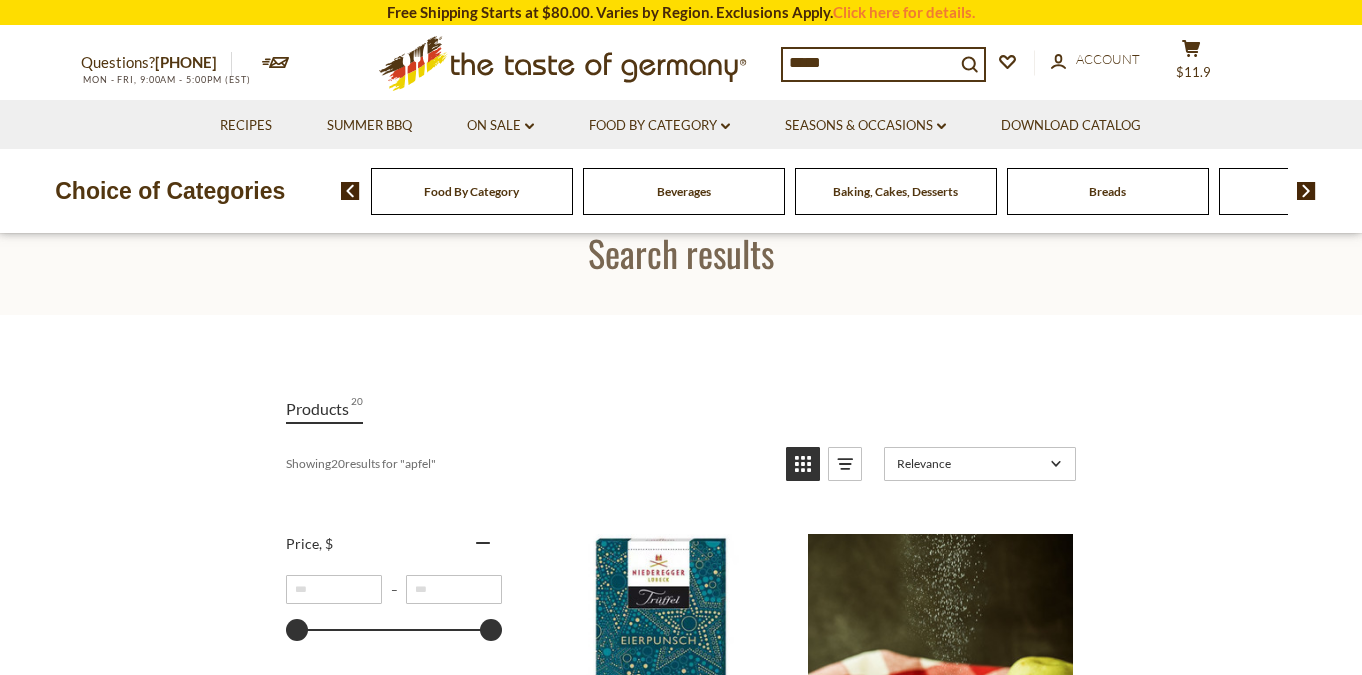 scroll, scrollTop: 88, scrollLeft: 0, axis: vertical 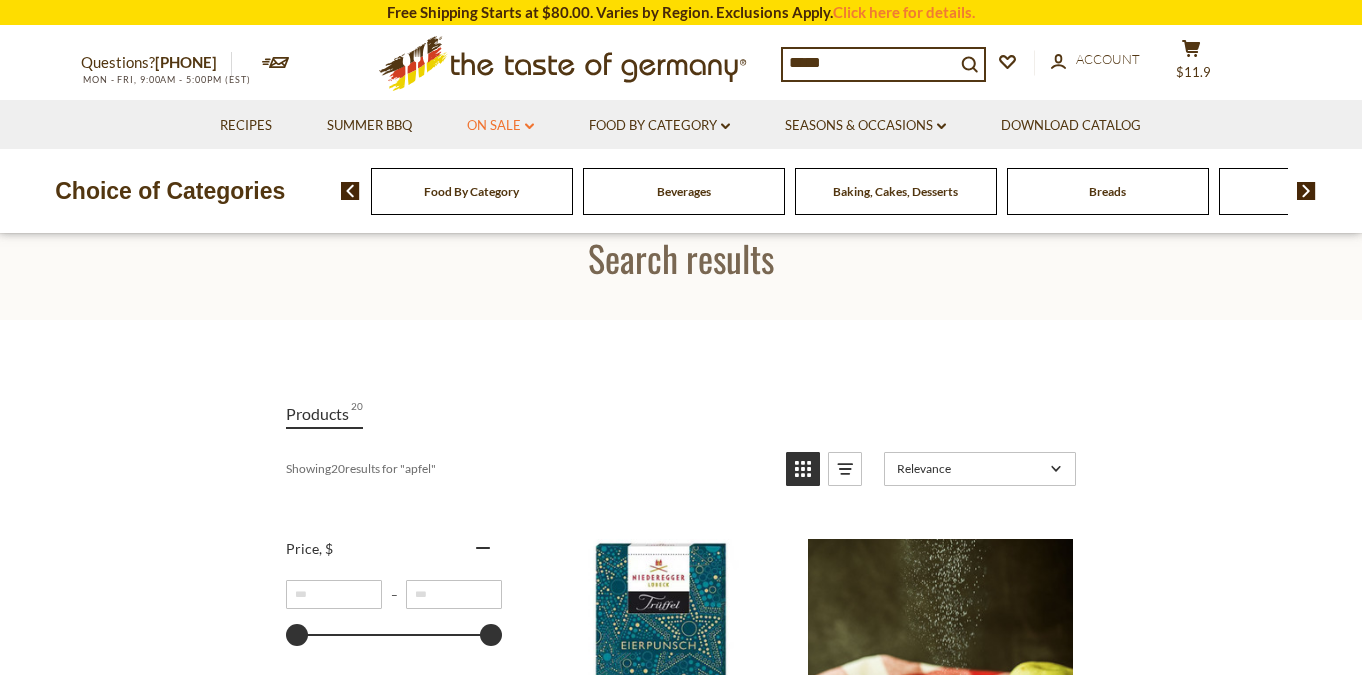 click on "On Sale
dropdown_arrow" at bounding box center (500, 126) 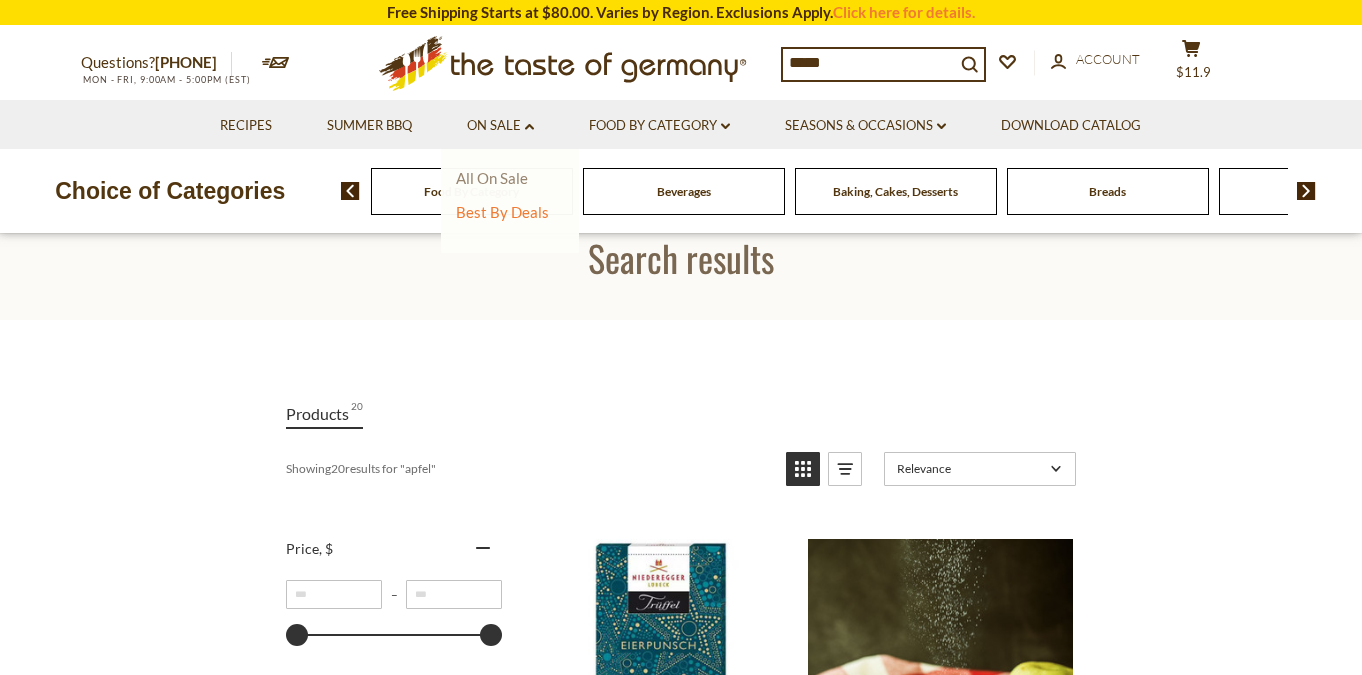 click on "All On Sale" at bounding box center [492, 178] 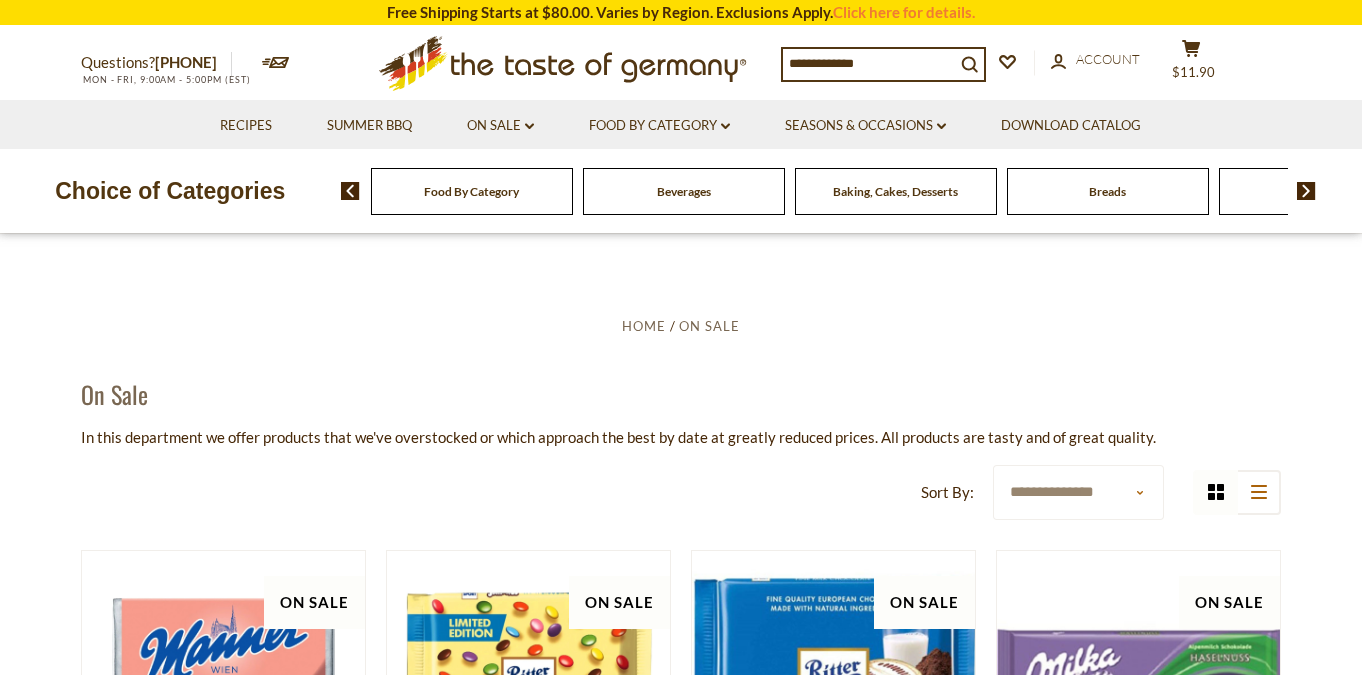 scroll, scrollTop: 0, scrollLeft: 0, axis: both 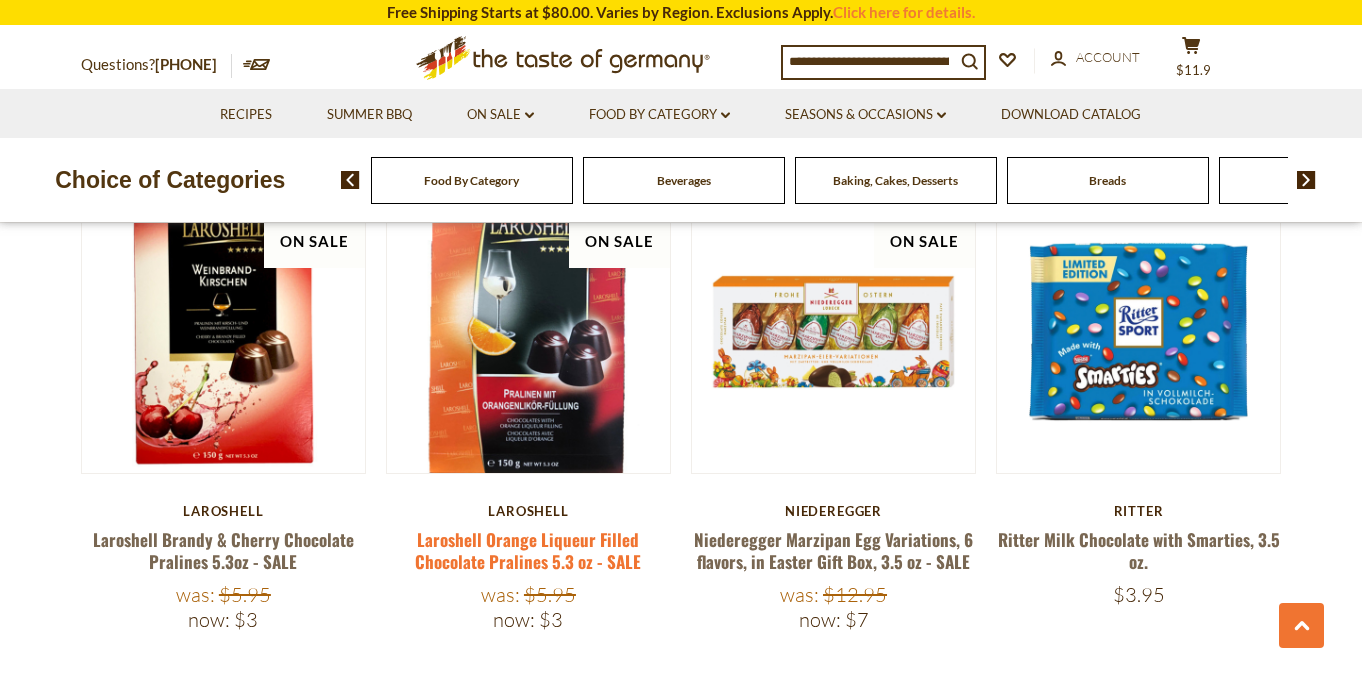 click on "Laroshell Orange Liqueur Filled Chocolate Pralines 5.3 oz - SALE" at bounding box center (528, 550) 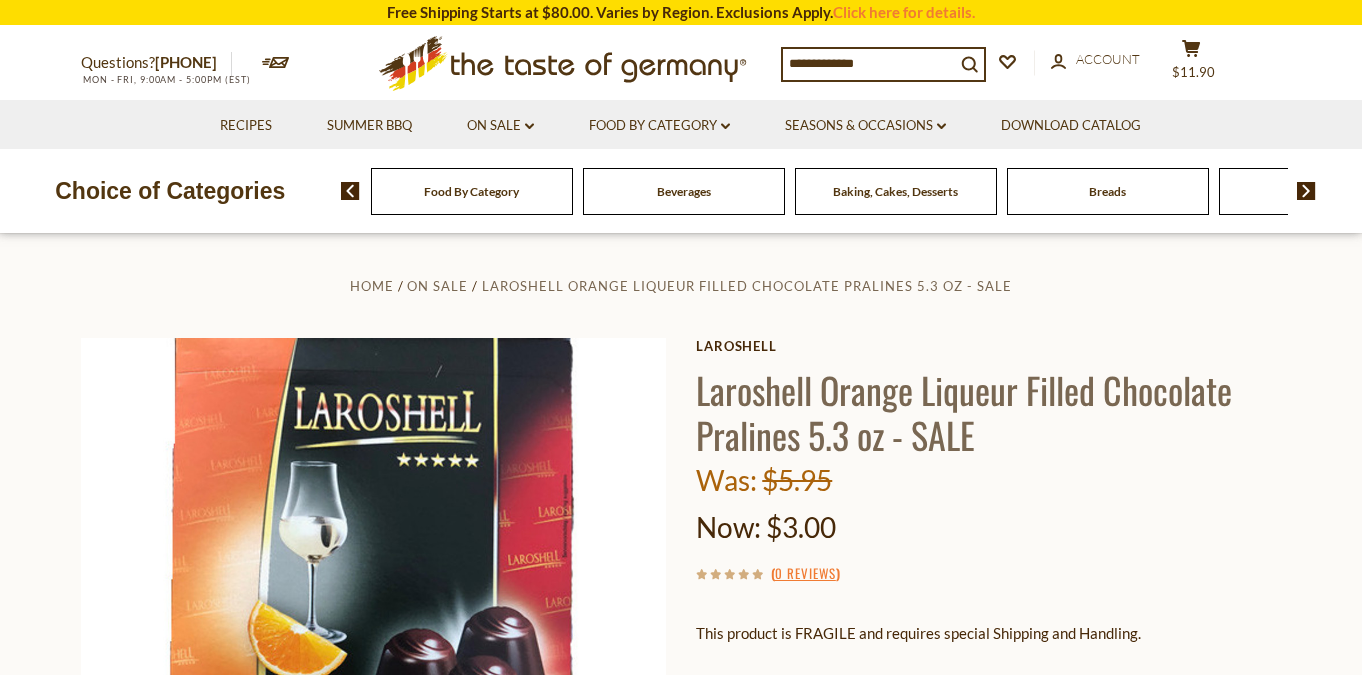 scroll, scrollTop: 0, scrollLeft: 0, axis: both 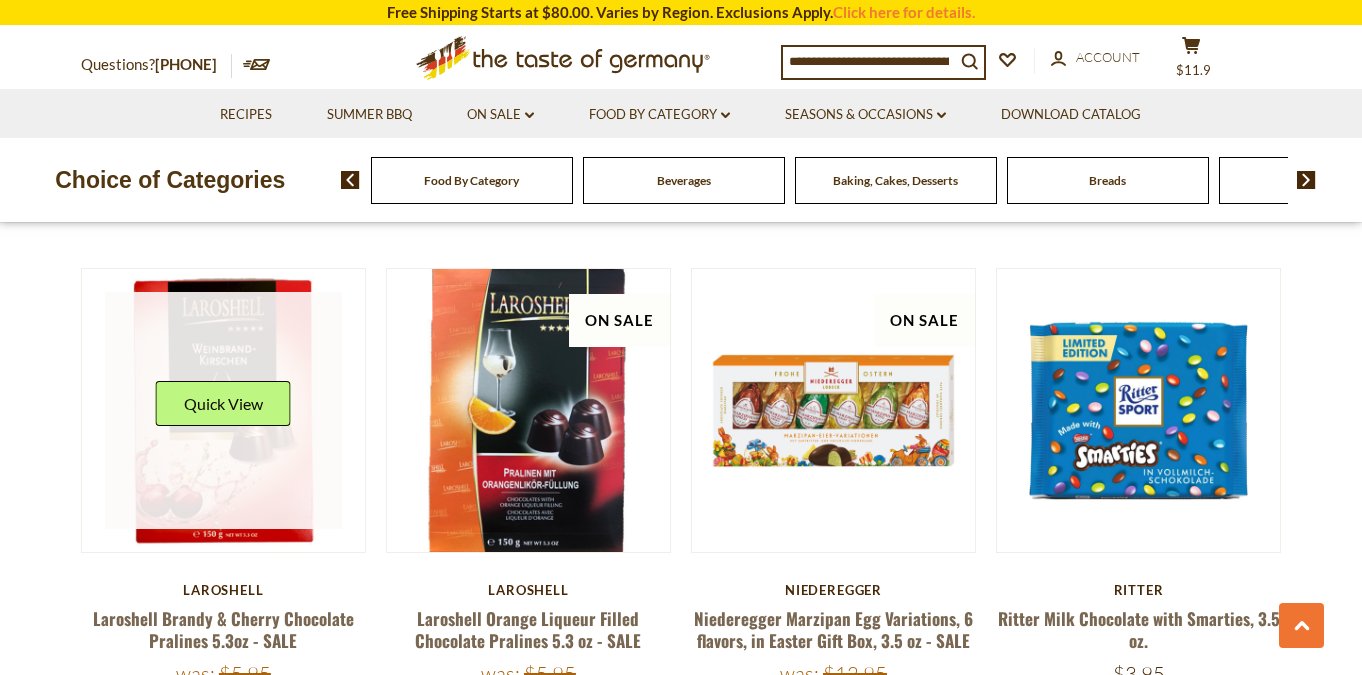 click at bounding box center (224, 411) 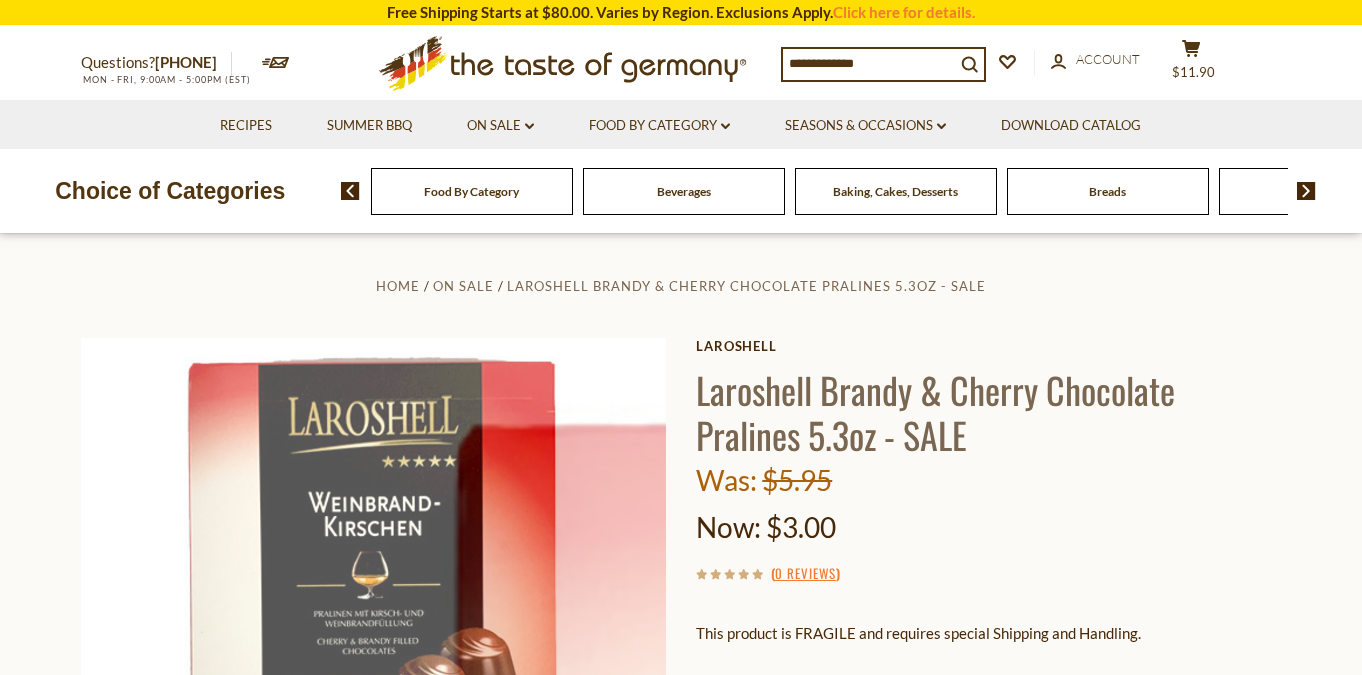 scroll, scrollTop: 0, scrollLeft: 0, axis: both 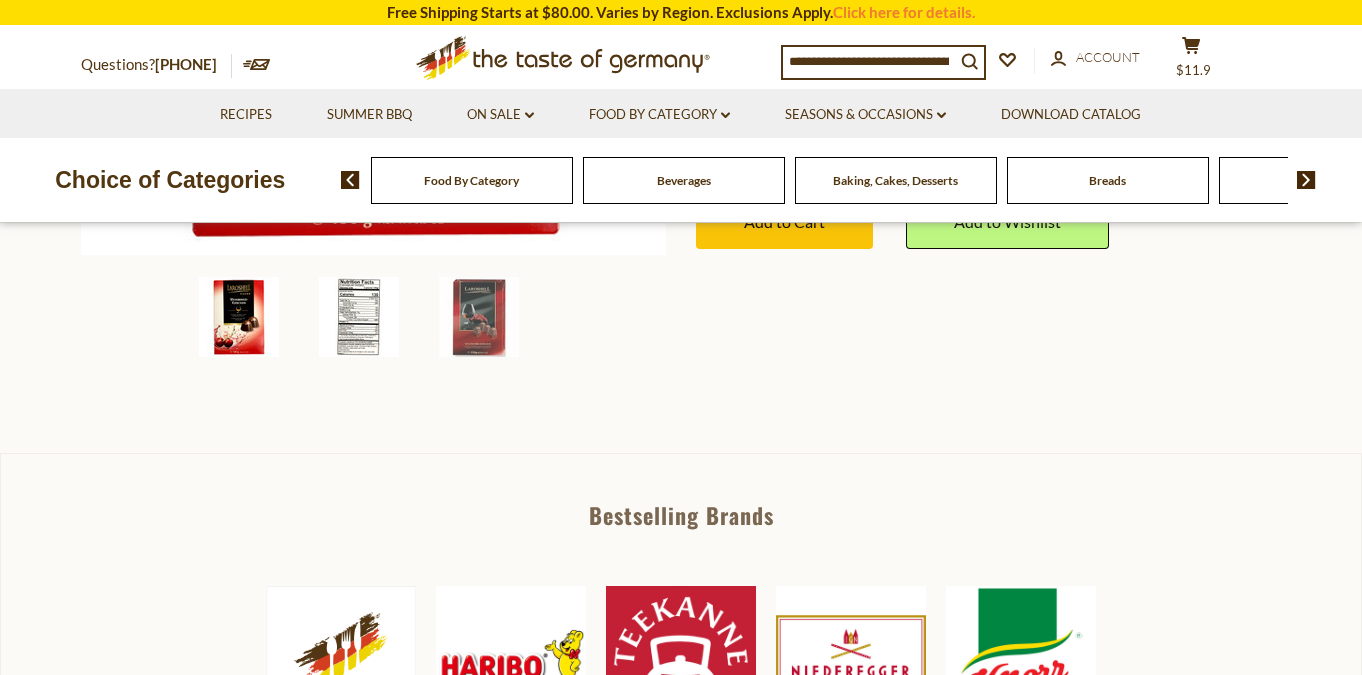 click at bounding box center [359, 317] 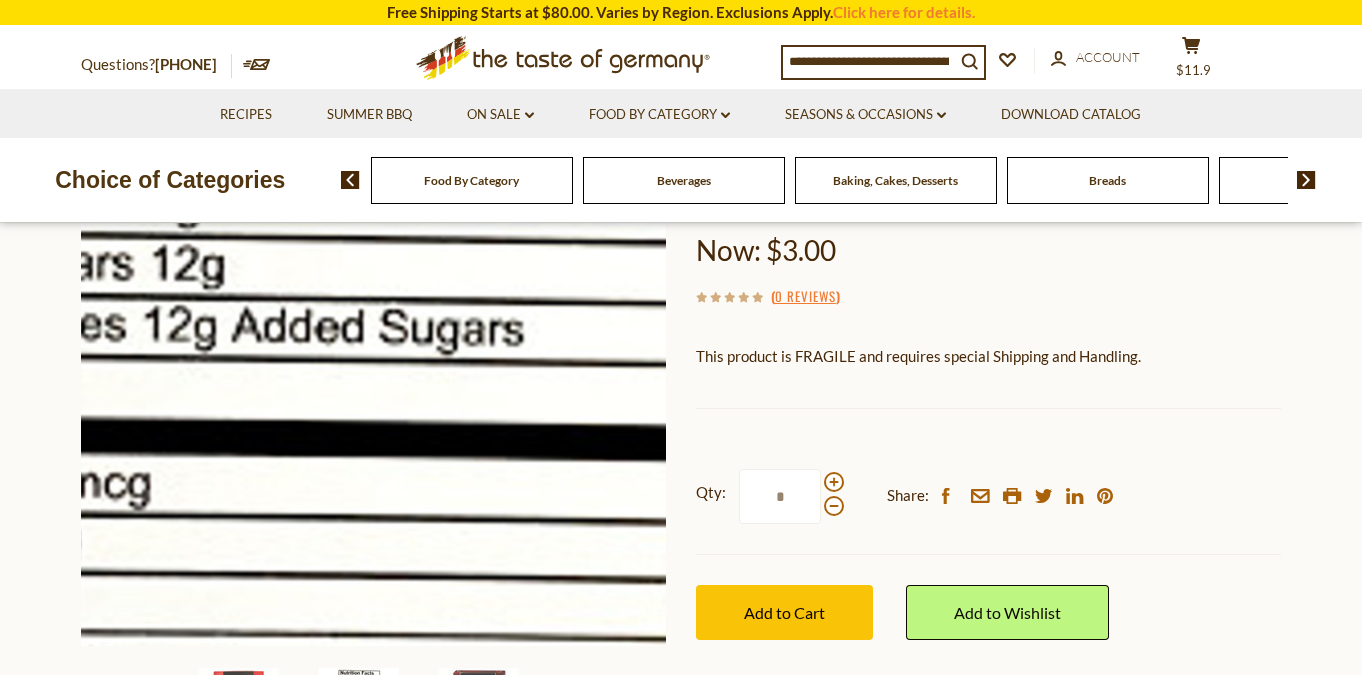 scroll, scrollTop: 241, scrollLeft: 0, axis: vertical 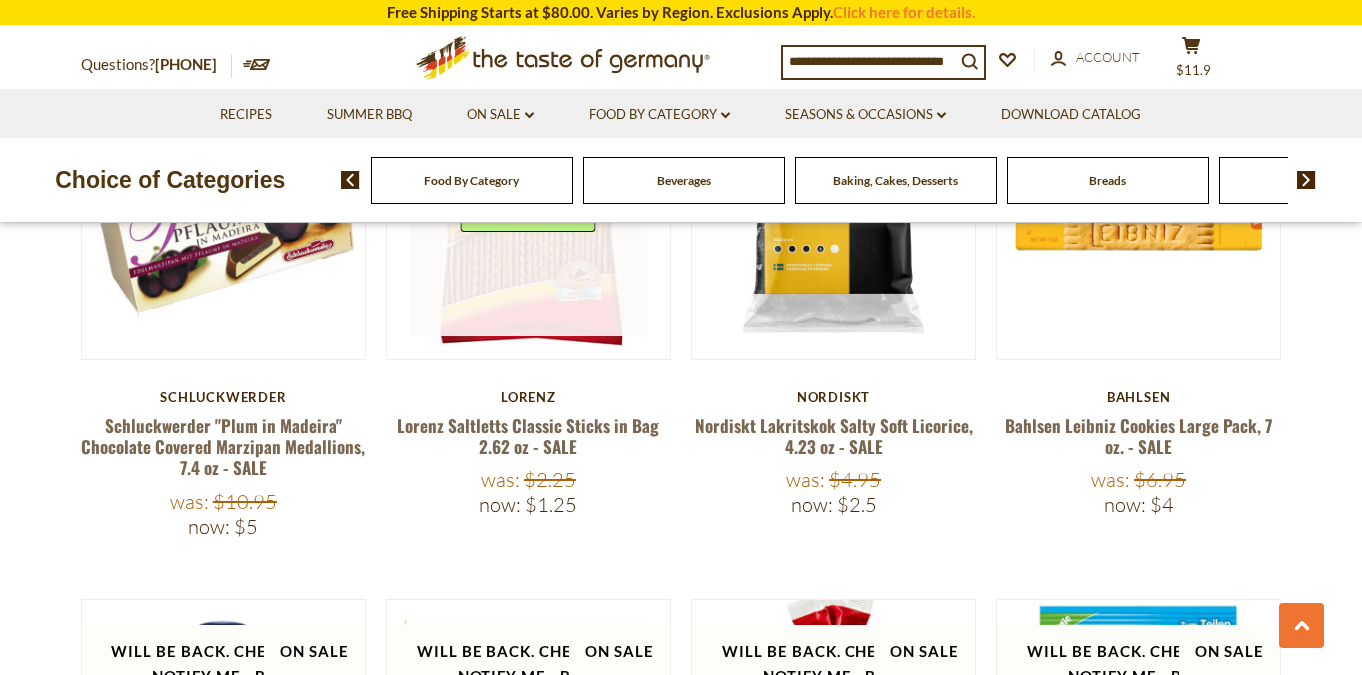 click at bounding box center (529, 217) 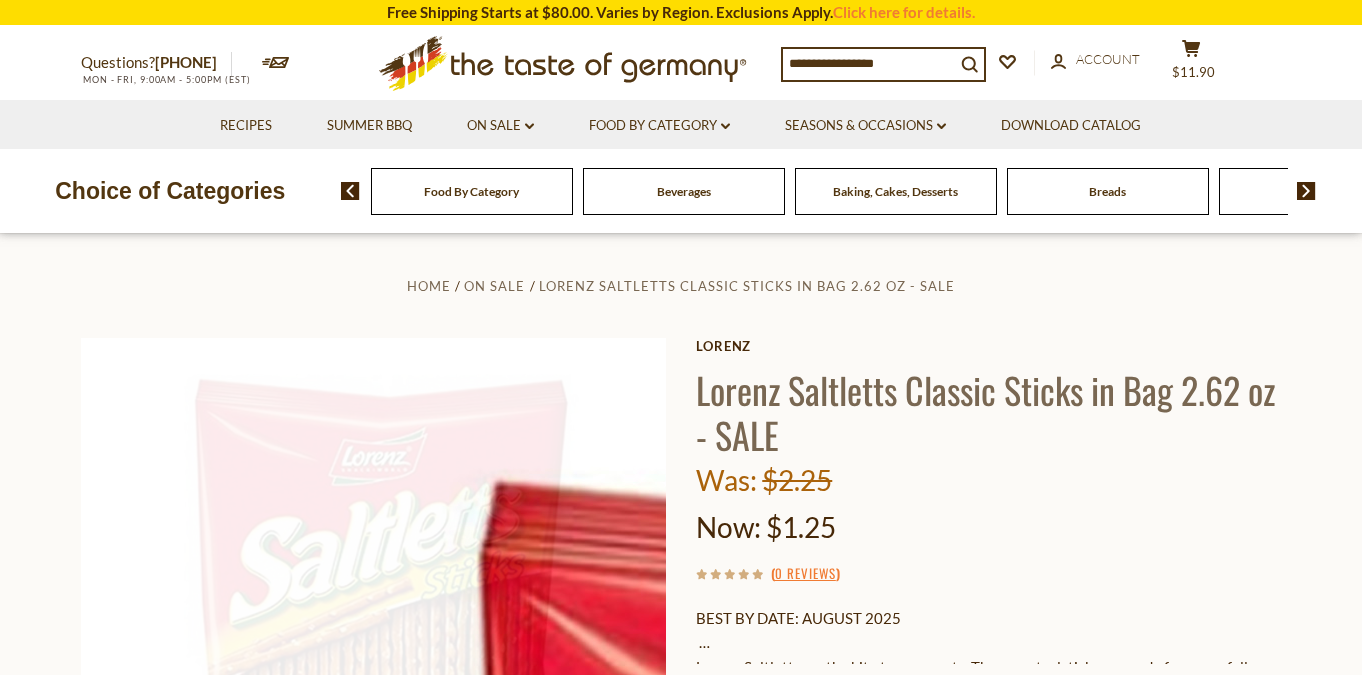 scroll, scrollTop: 0, scrollLeft: 0, axis: both 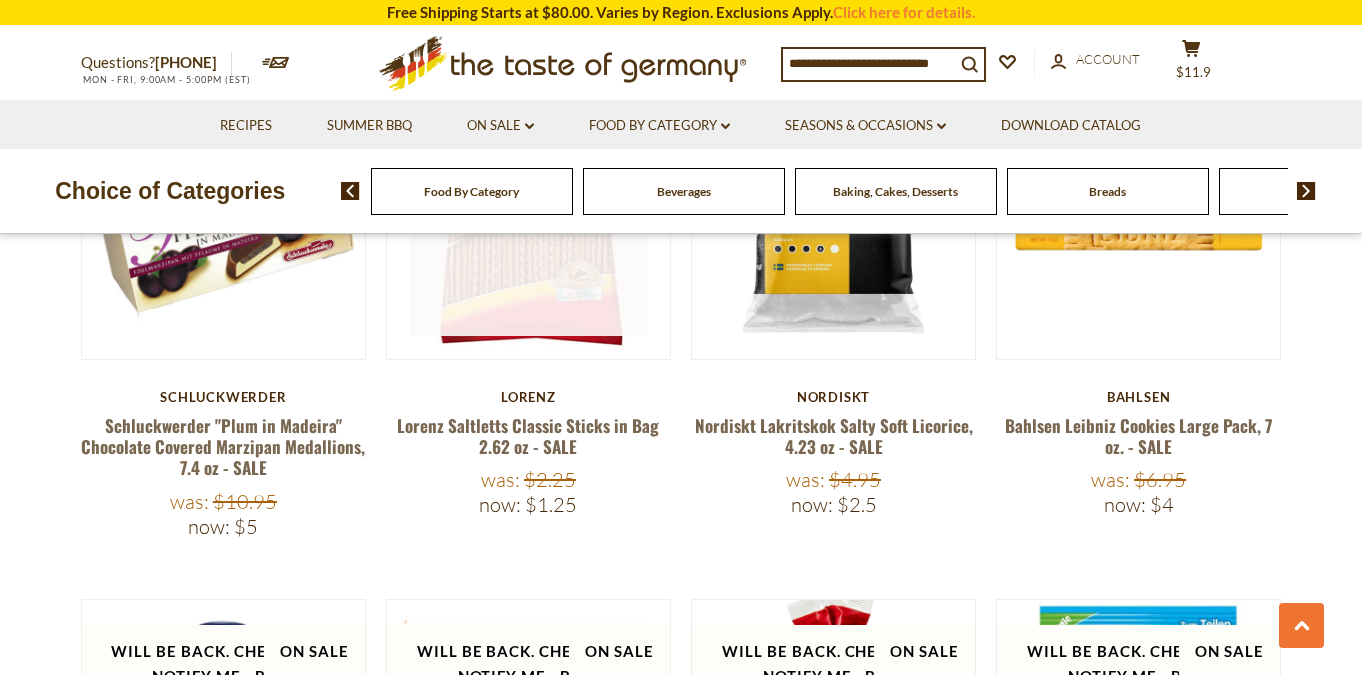 click at bounding box center (529, 217) 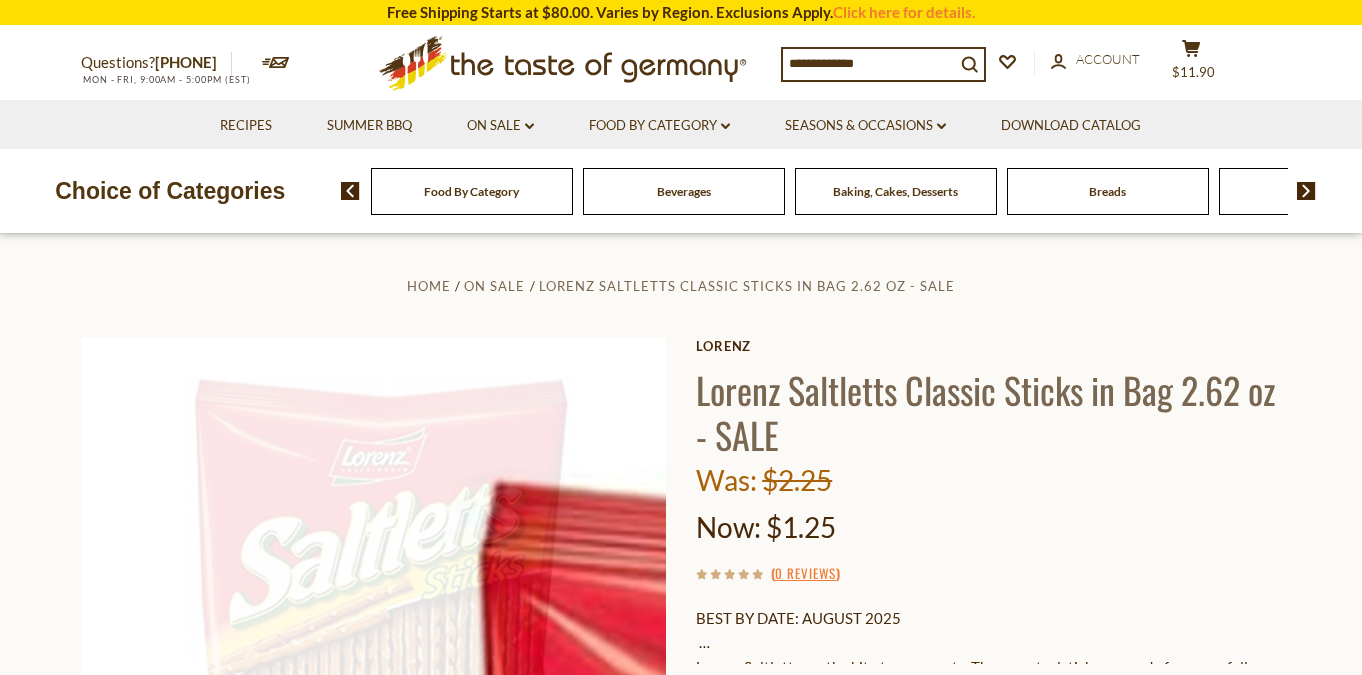 scroll, scrollTop: 0, scrollLeft: 0, axis: both 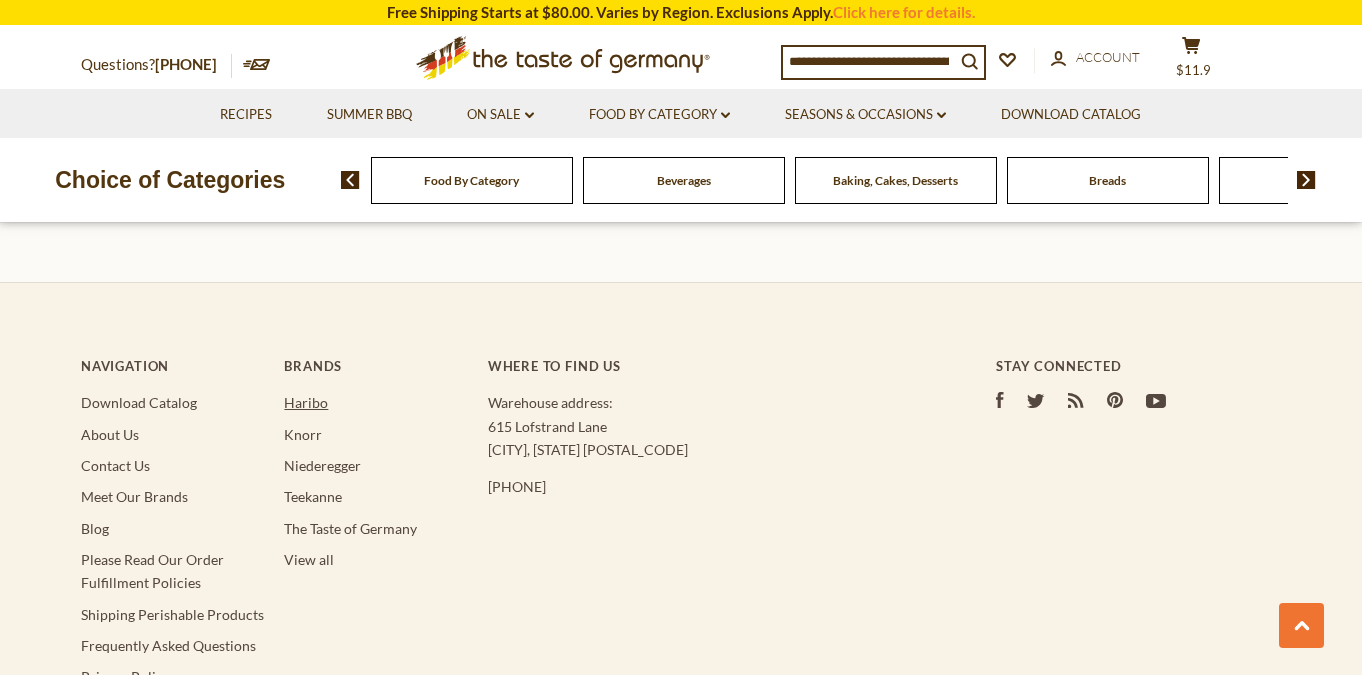 click on "Haribo" at bounding box center (306, 402) 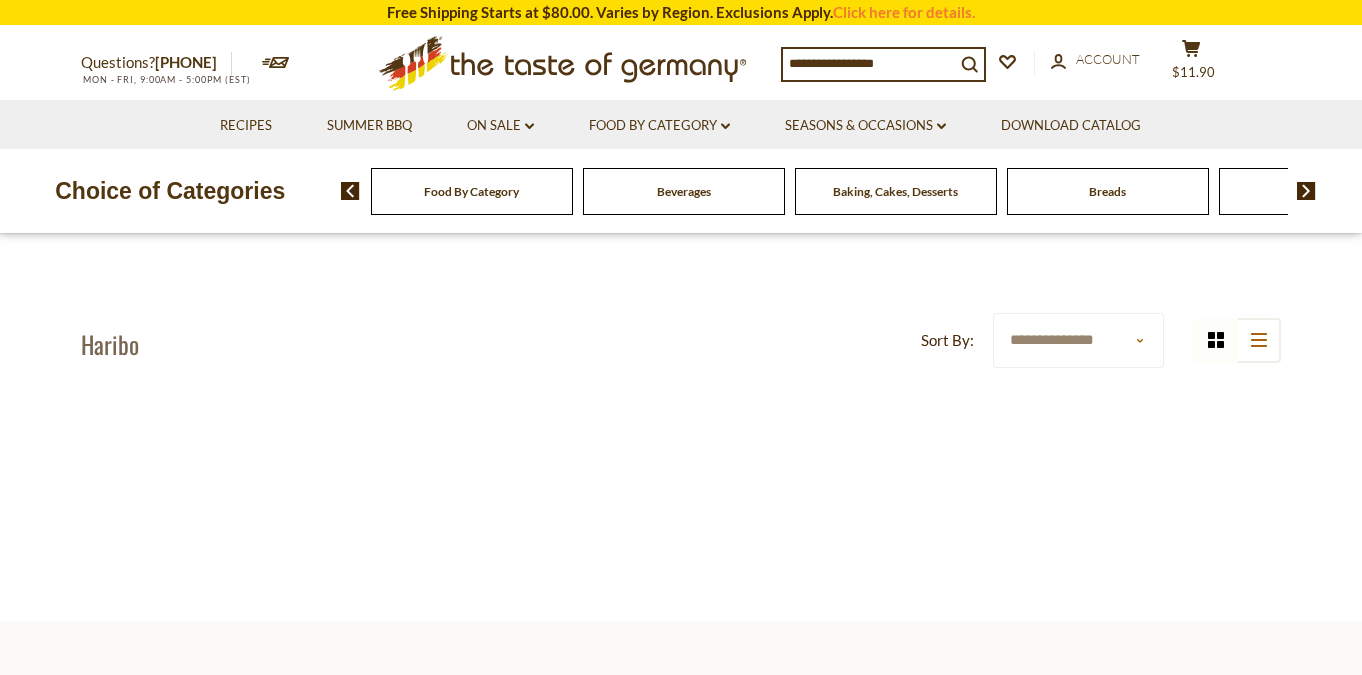 scroll, scrollTop: 0, scrollLeft: 0, axis: both 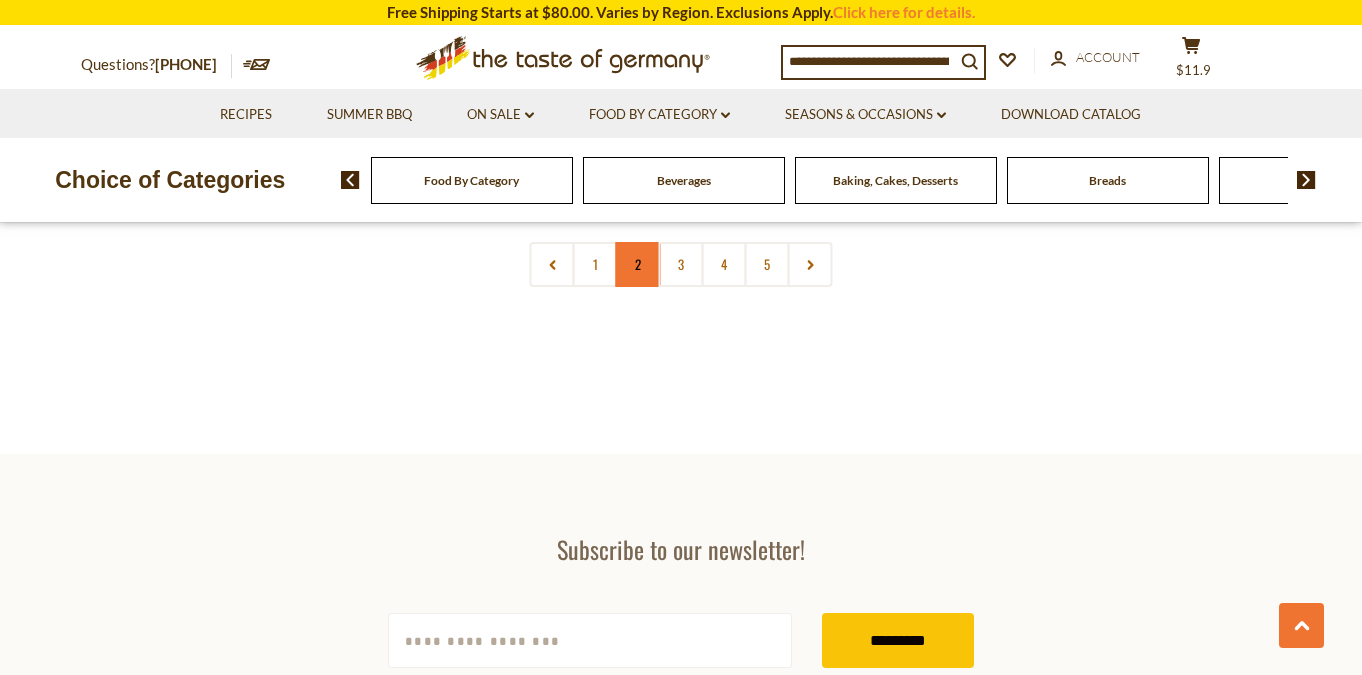 click on "2" at bounding box center (638, 264) 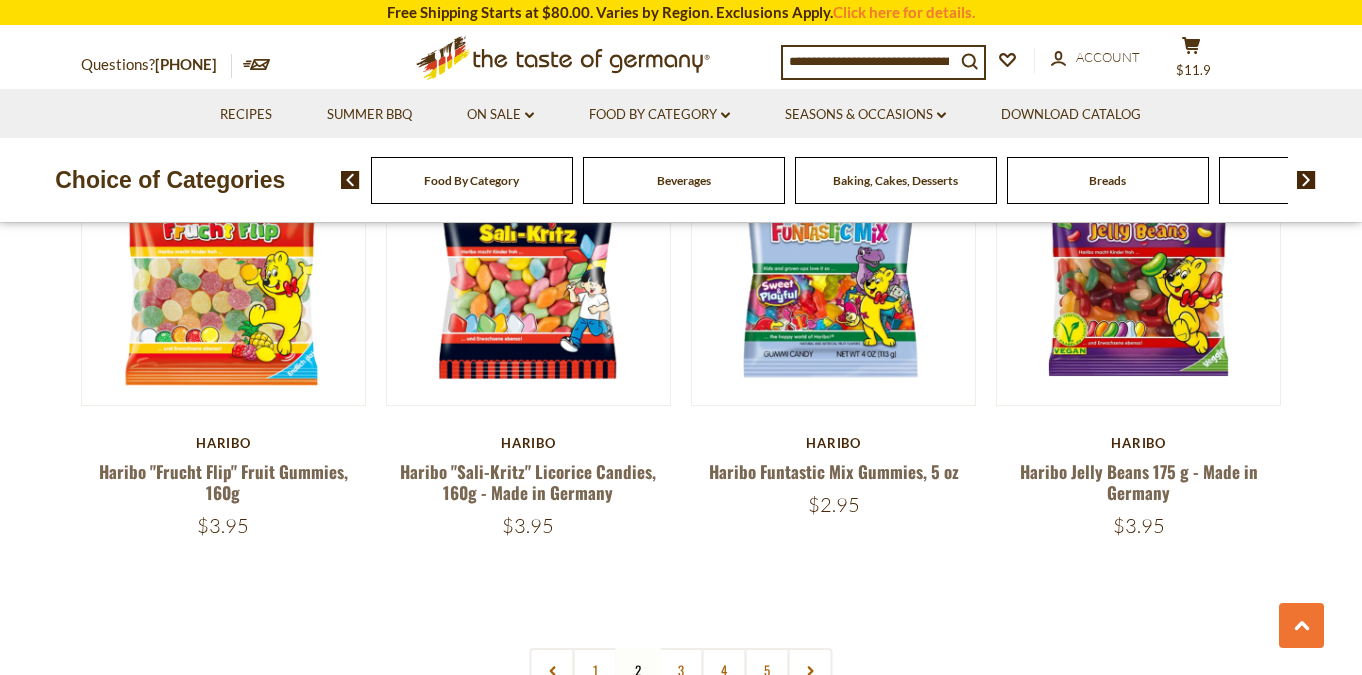scroll, scrollTop: 4172, scrollLeft: 1, axis: both 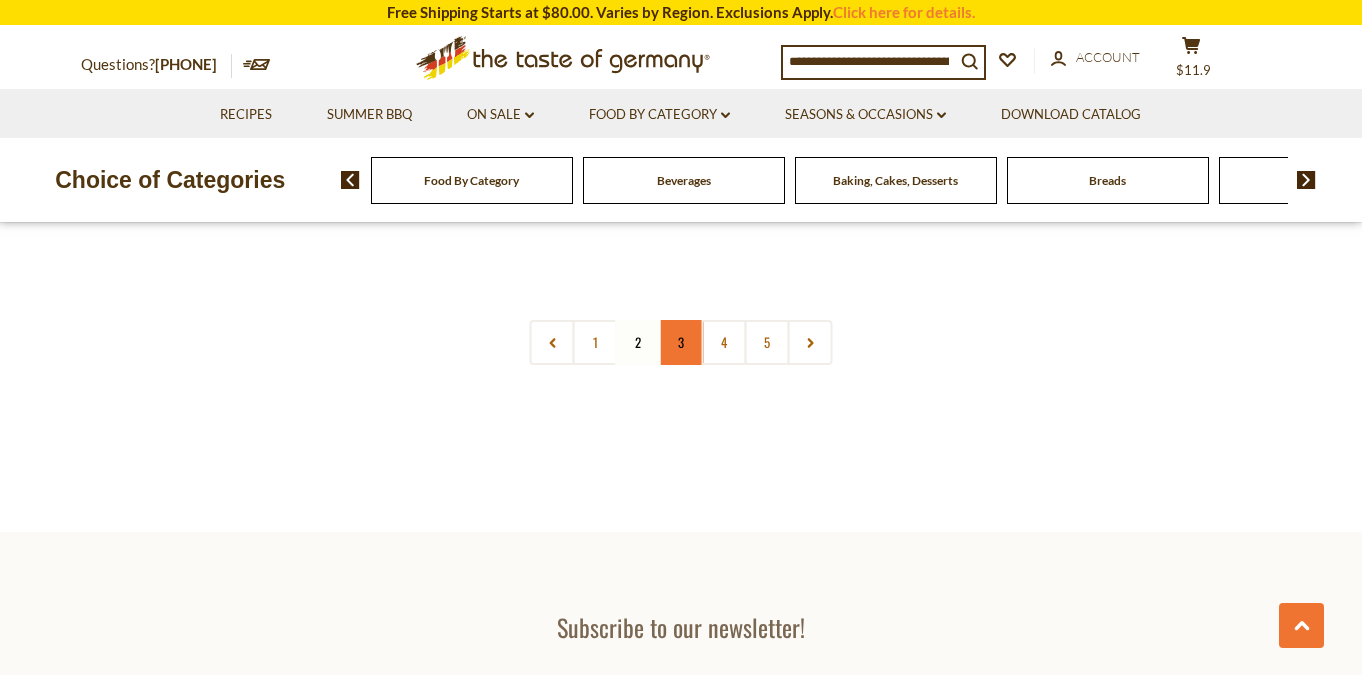 click on "3" at bounding box center (681, 342) 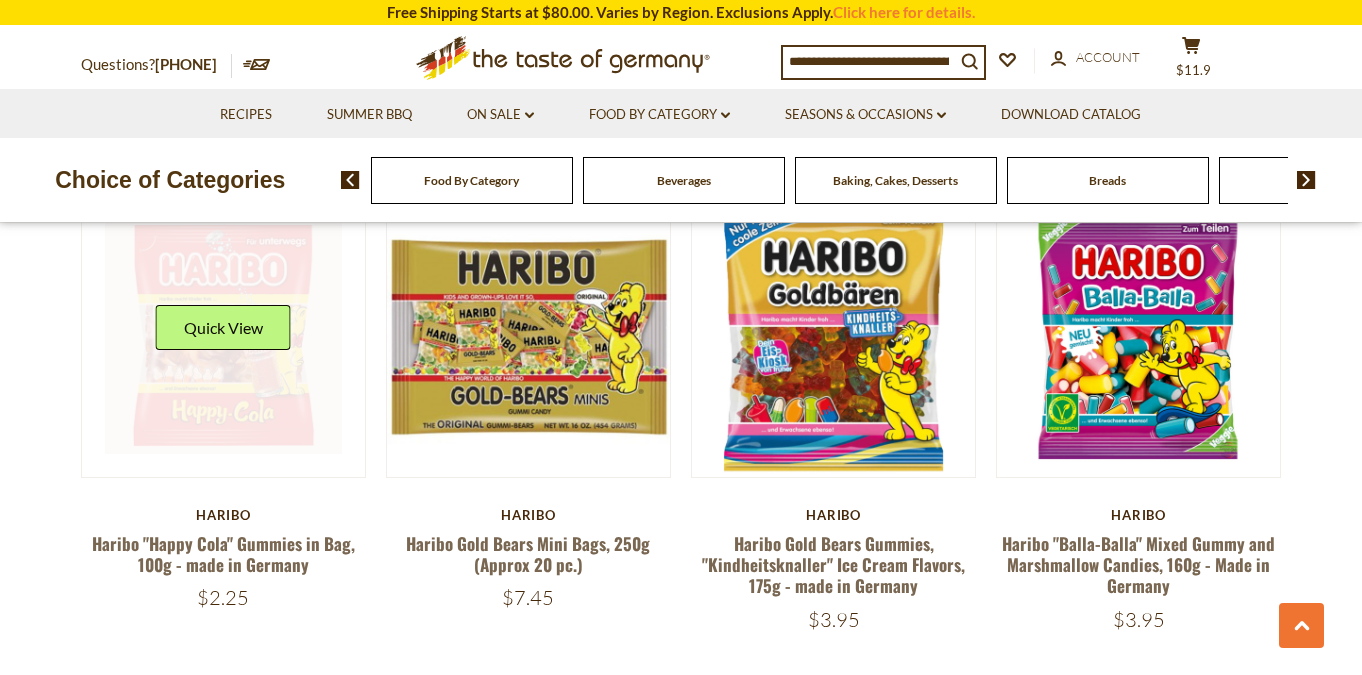 scroll, scrollTop: 2184, scrollLeft: 0, axis: vertical 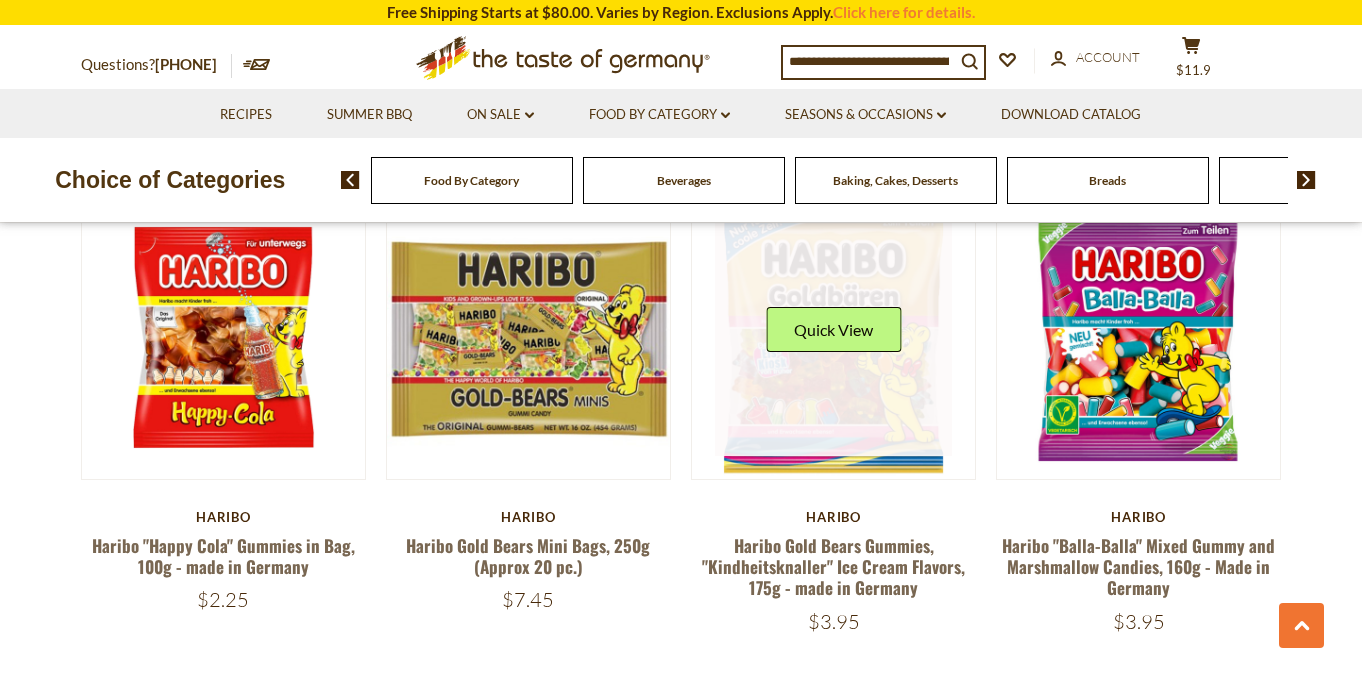 click at bounding box center (834, 337) 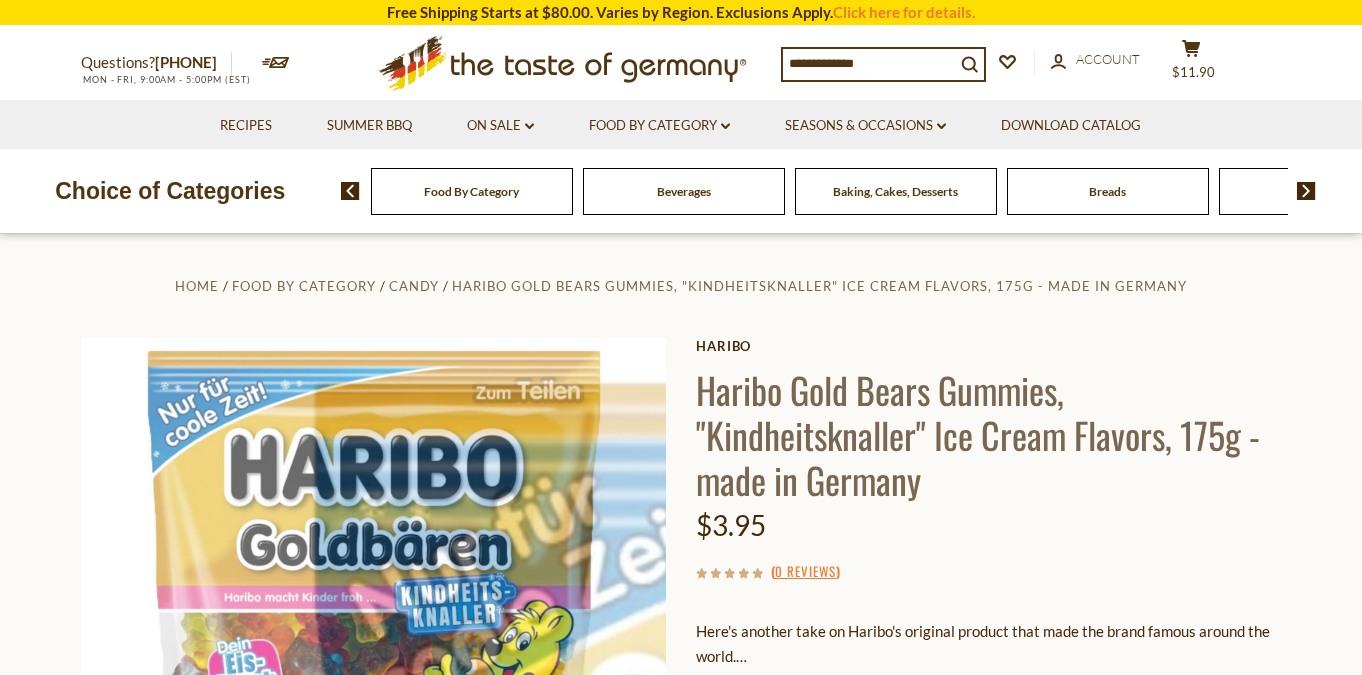 scroll, scrollTop: 0, scrollLeft: 0, axis: both 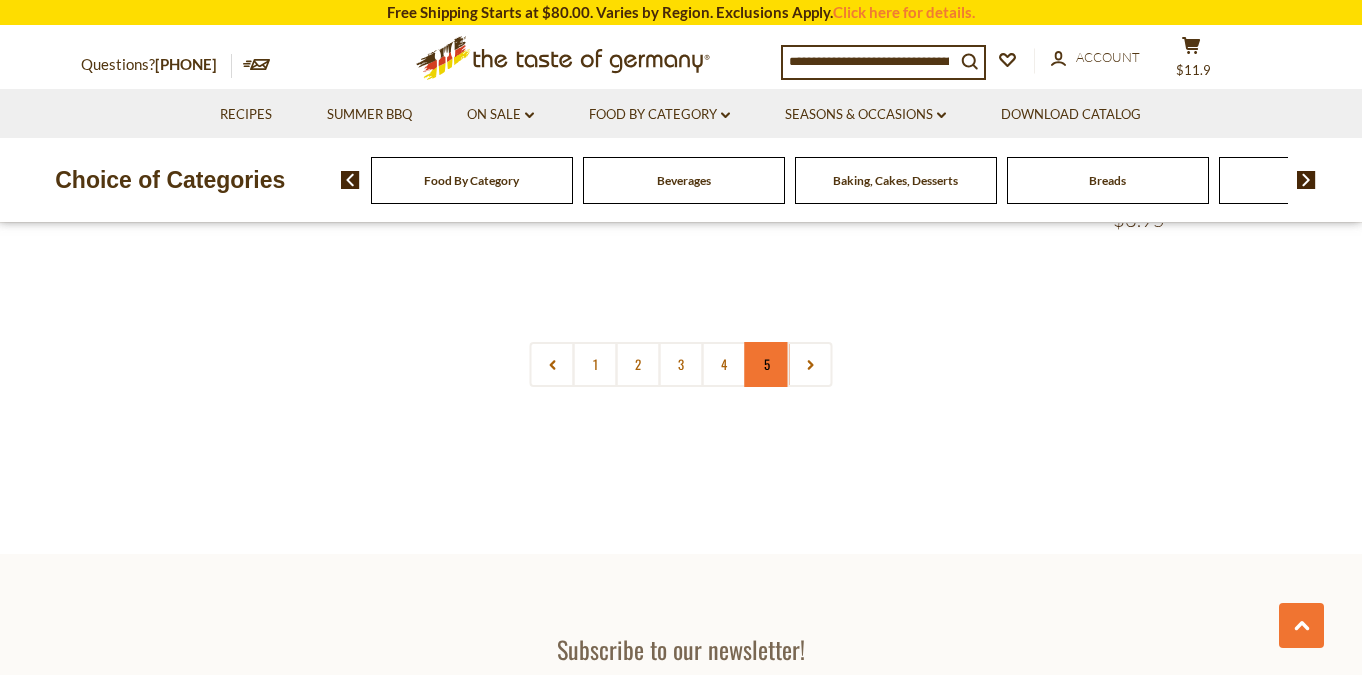 click on "5" at bounding box center (767, 364) 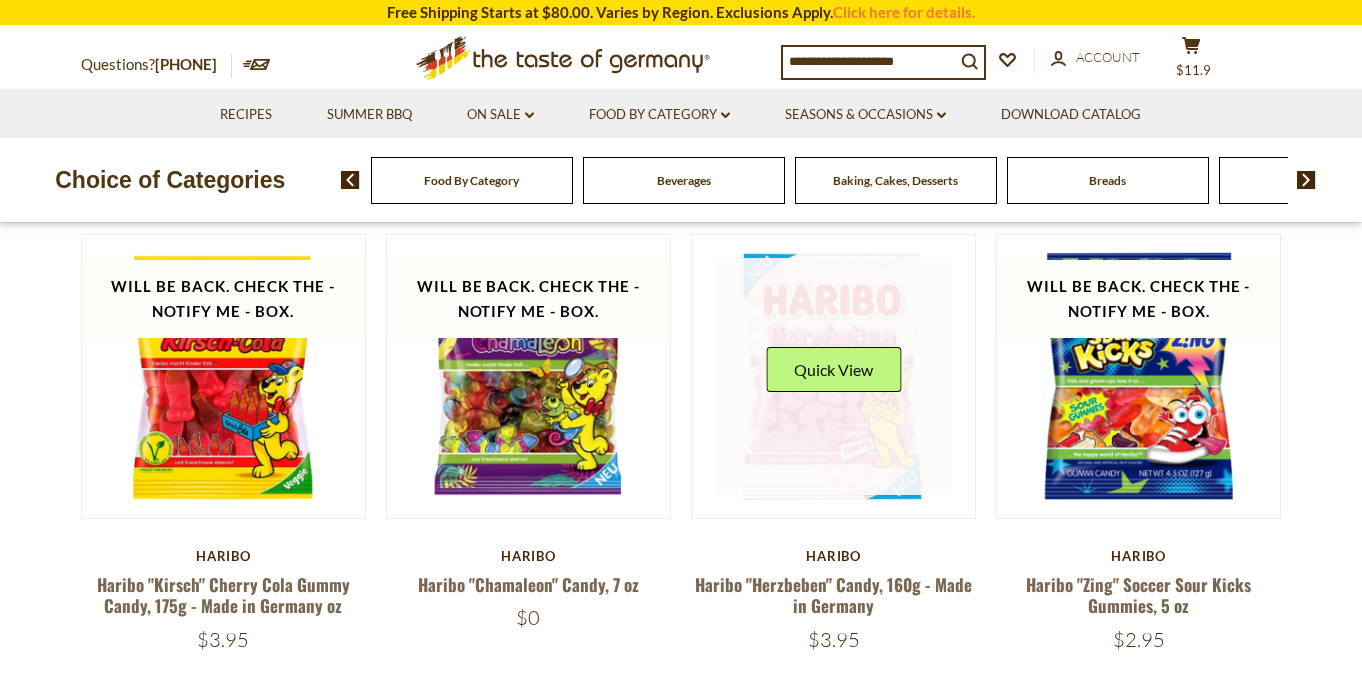 scroll, scrollTop: 170, scrollLeft: 0, axis: vertical 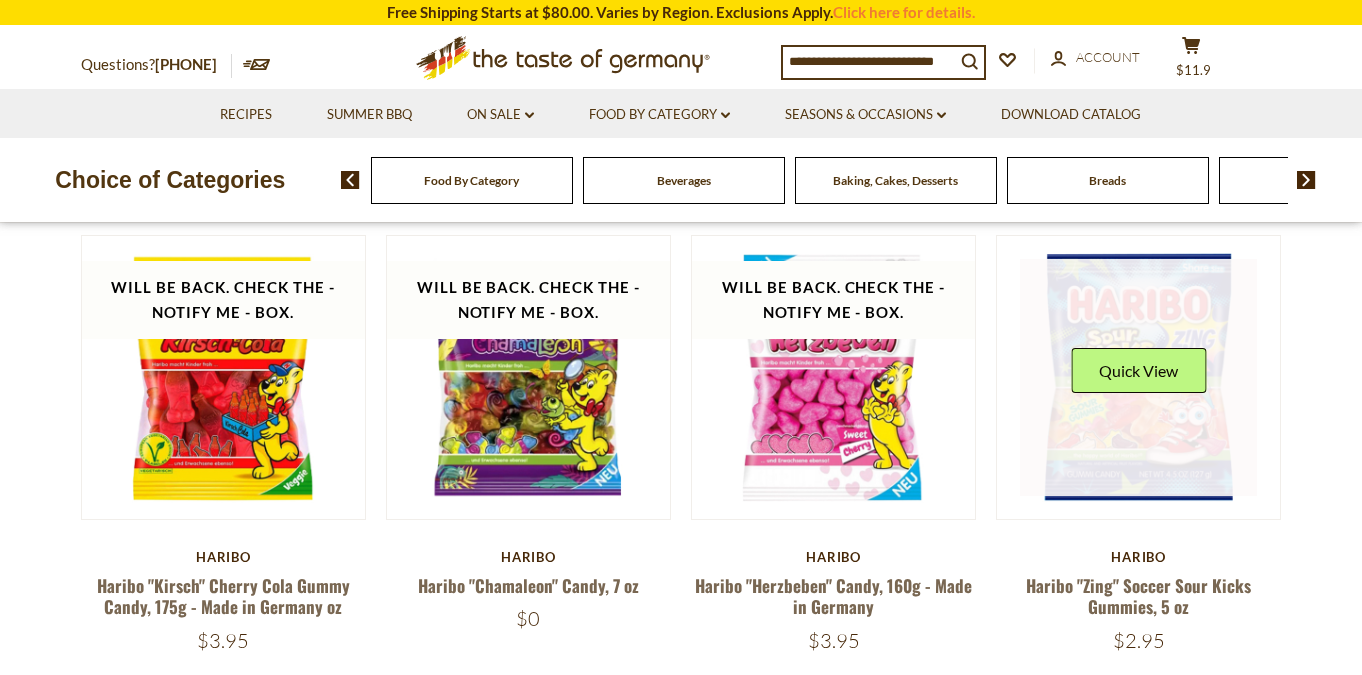 click at bounding box center [1139, 378] 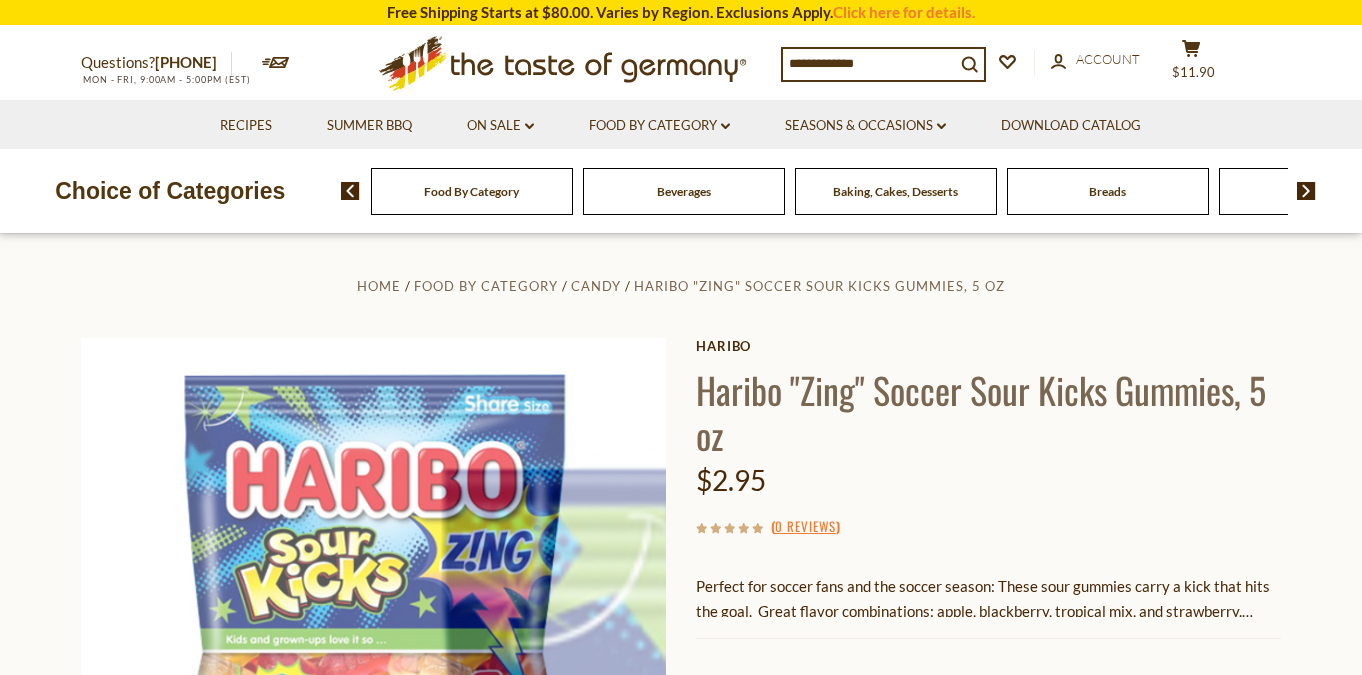 scroll, scrollTop: 0, scrollLeft: 0, axis: both 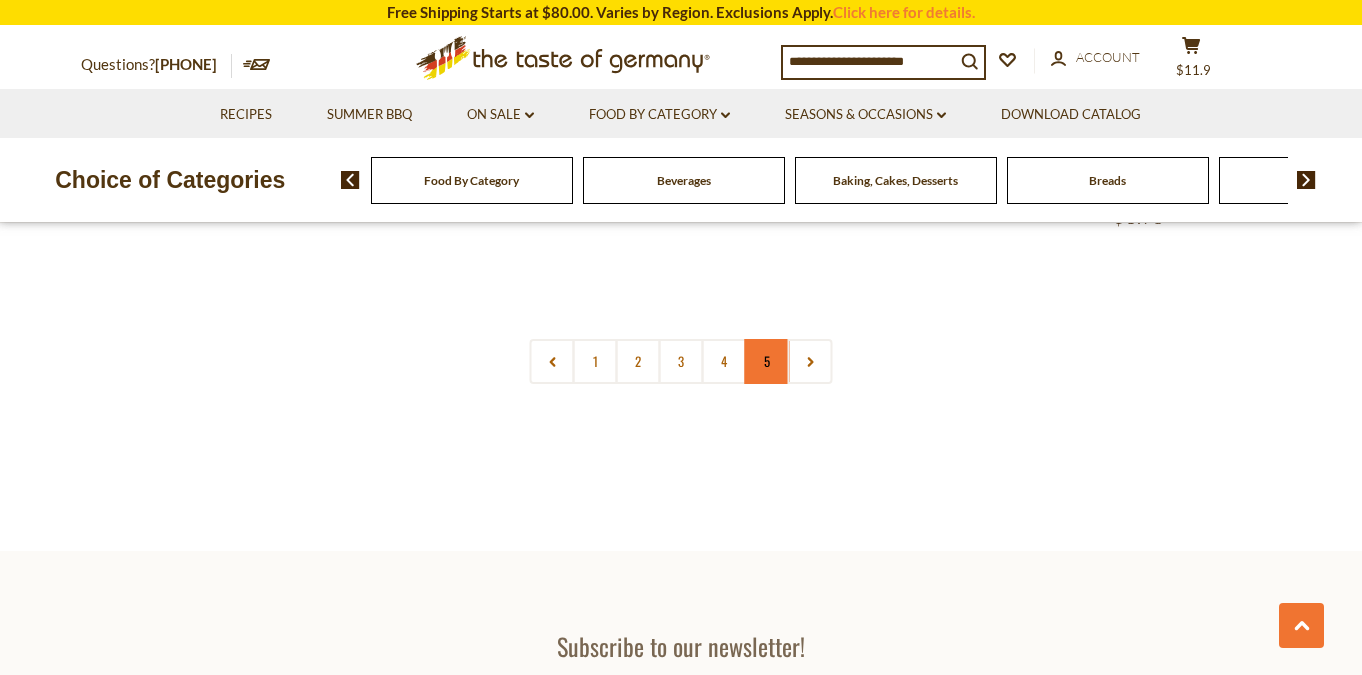 click on "5" at bounding box center [767, 361] 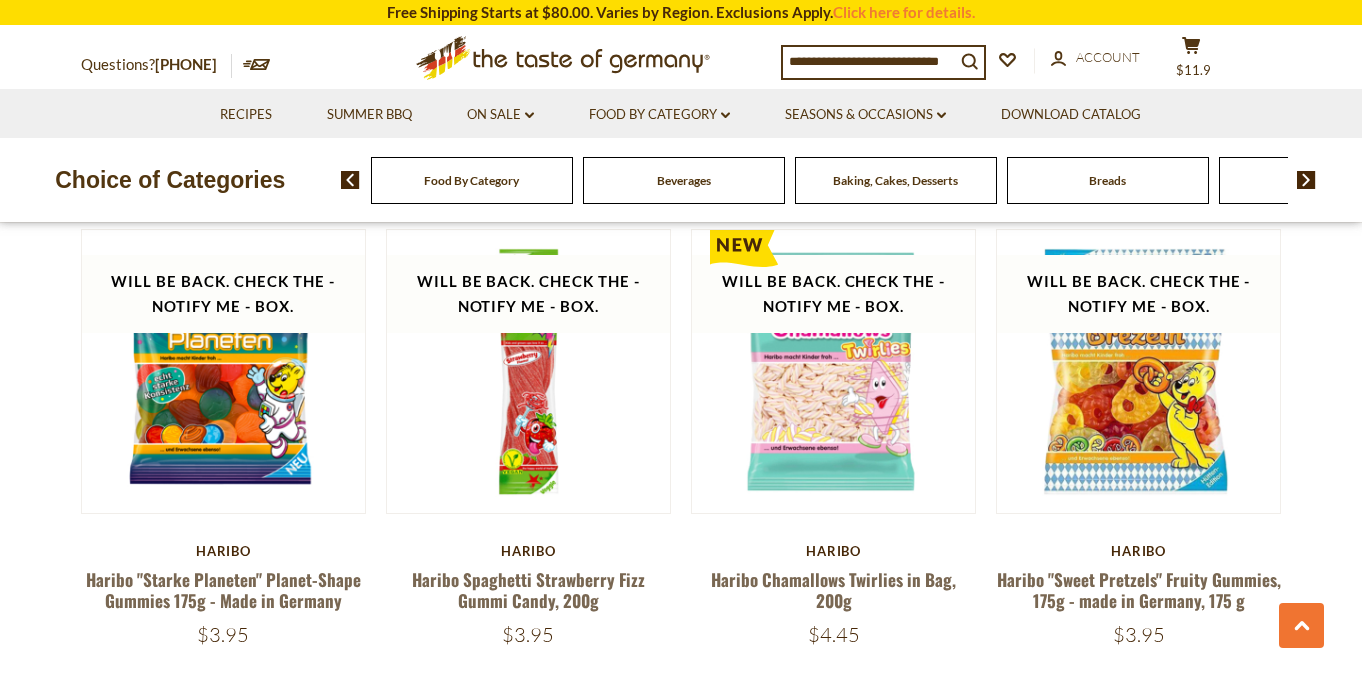 scroll, scrollTop: 1133, scrollLeft: 0, axis: vertical 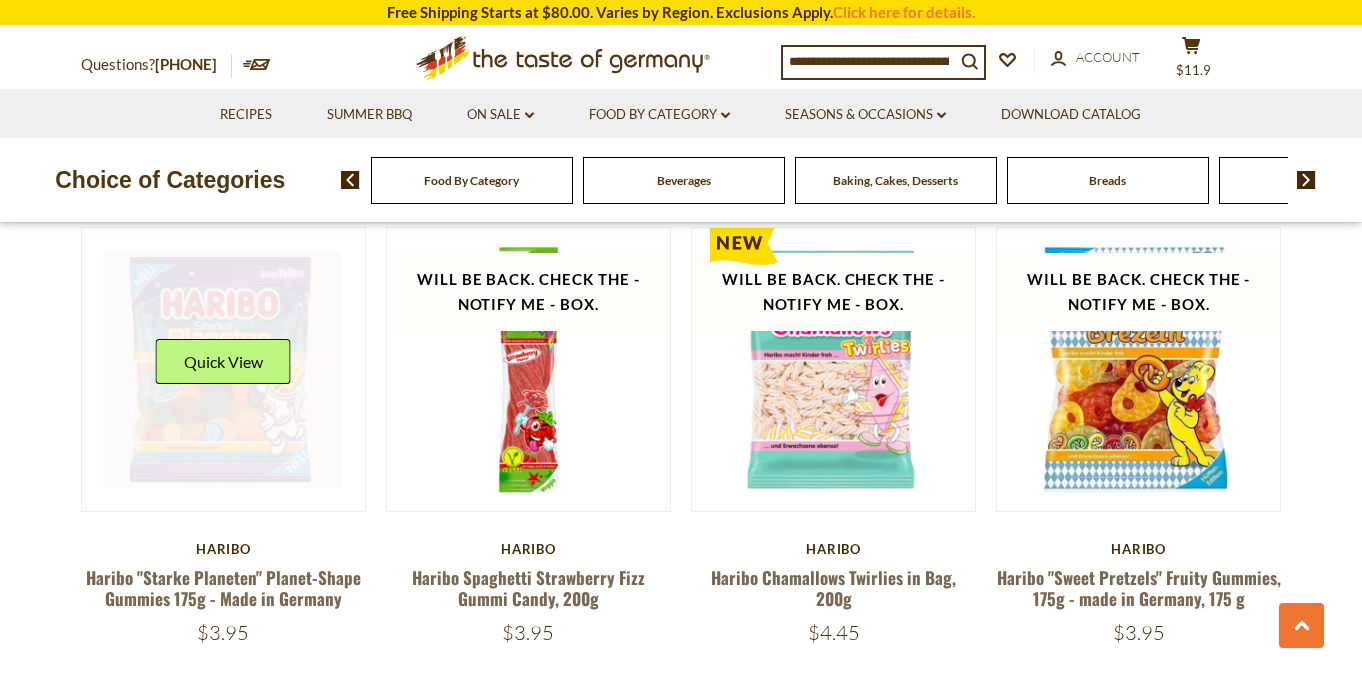 click at bounding box center [224, 370] 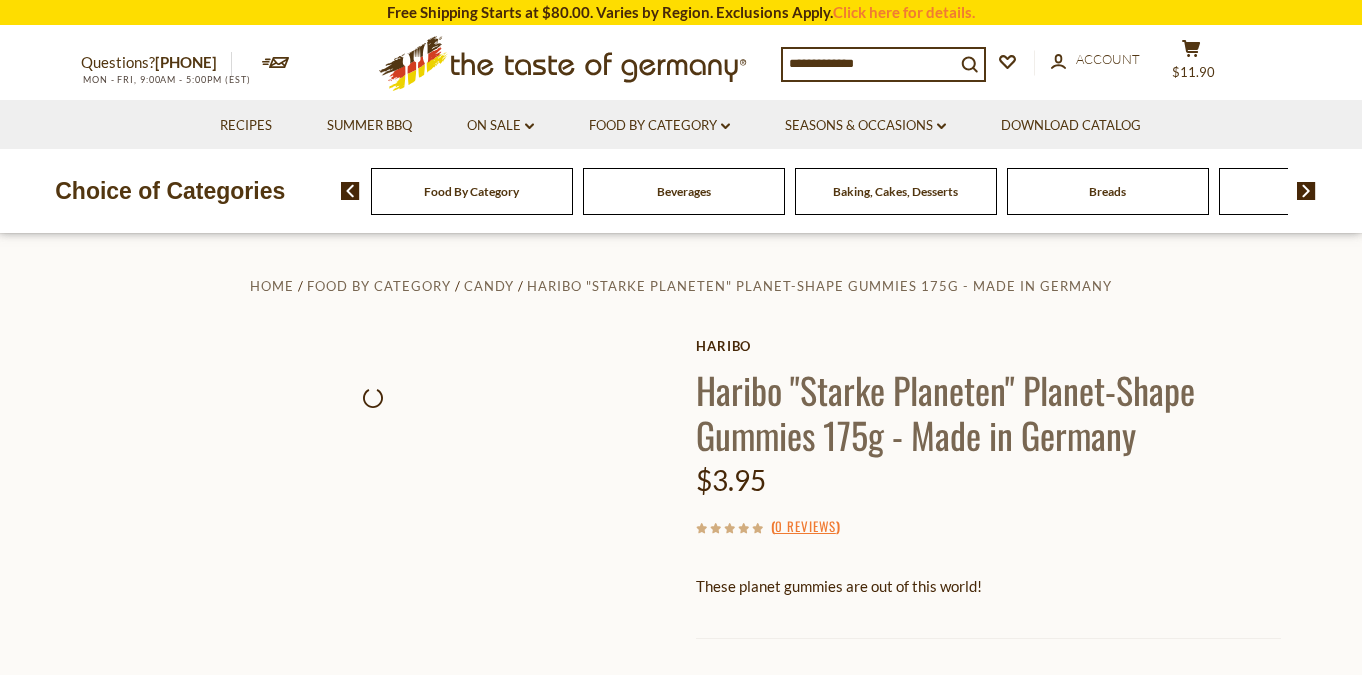 scroll, scrollTop: 0, scrollLeft: 0, axis: both 